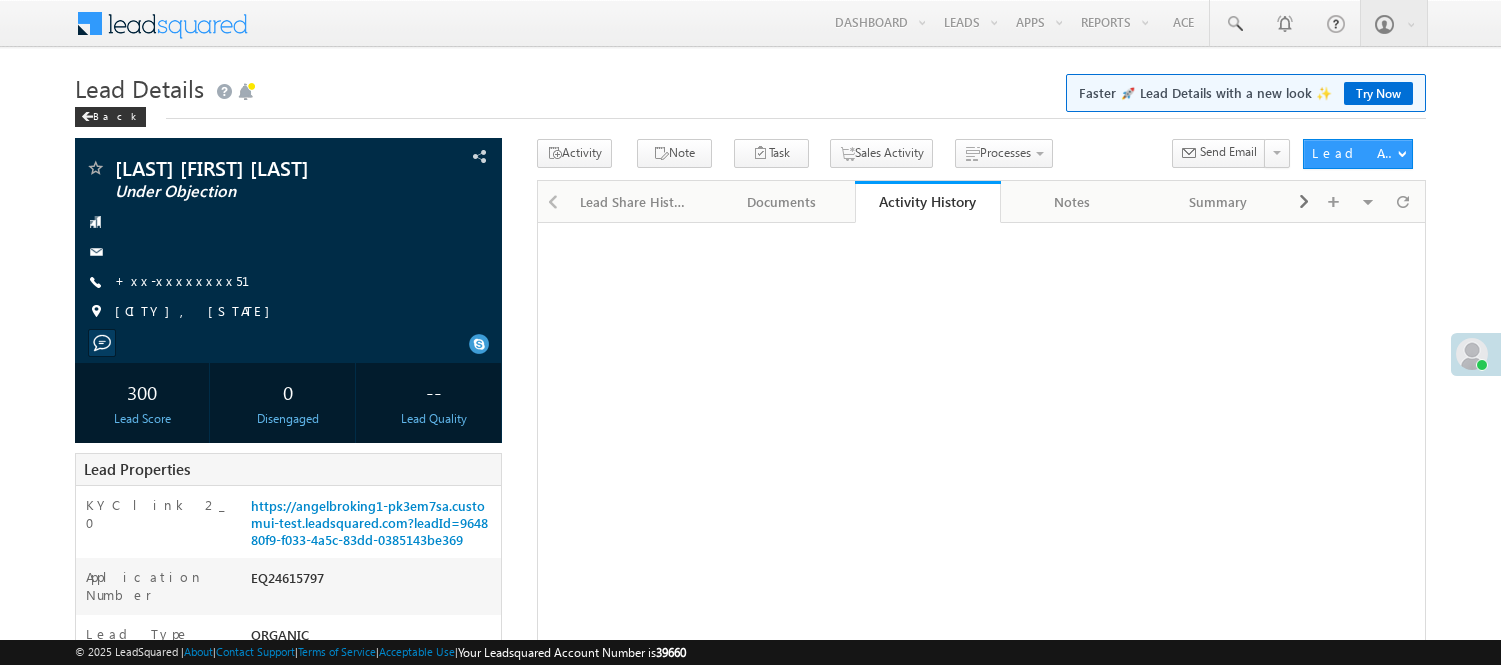 click on "+xx-xxxxxxxx51" at bounding box center (194, 280) 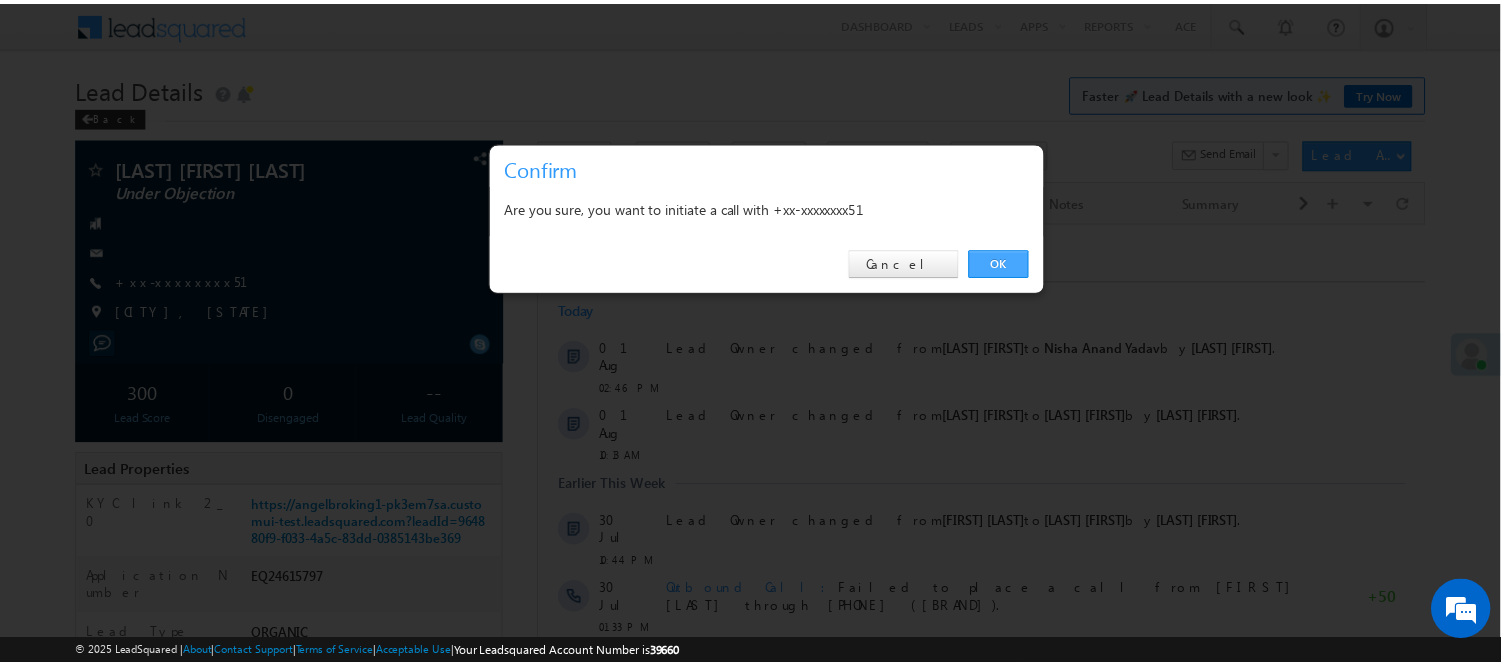 scroll, scrollTop: 0, scrollLeft: 0, axis: both 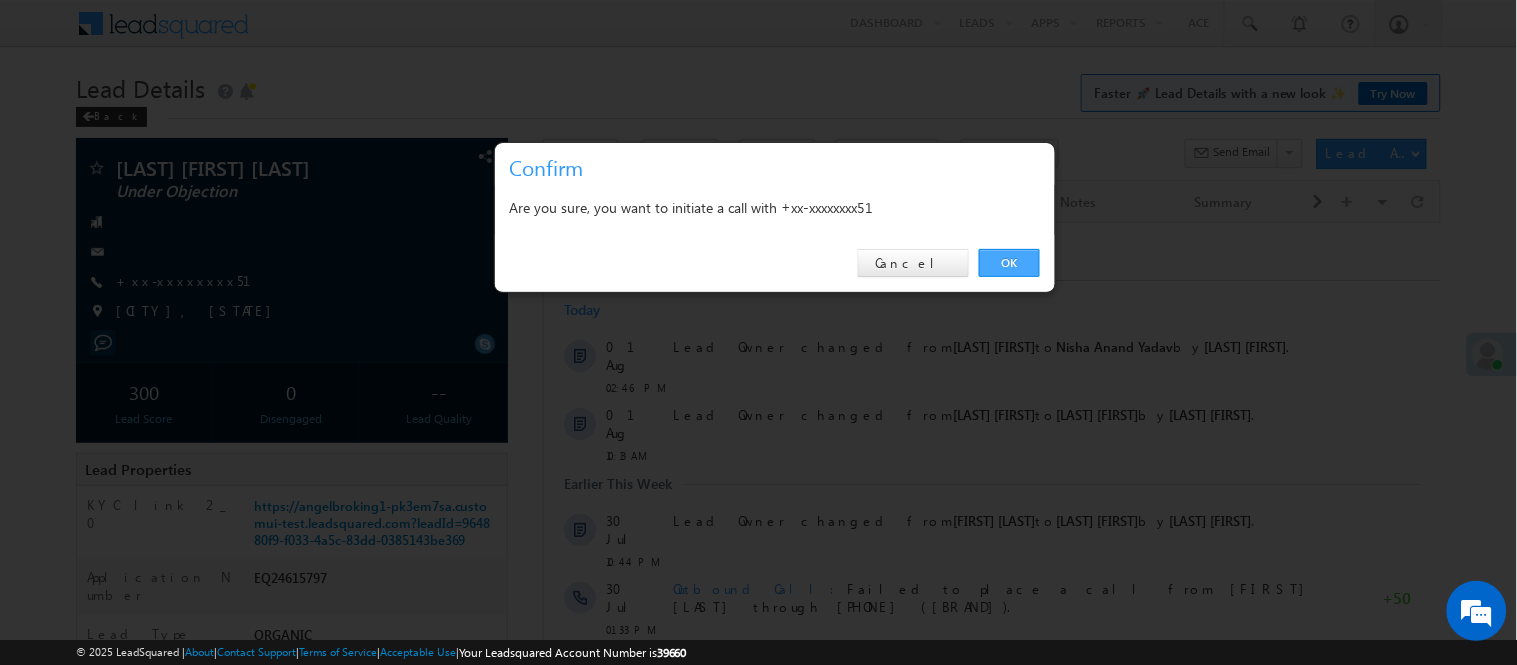 drag, startPoint x: 1002, startPoint y: 260, endPoint x: 465, endPoint y: 36, distance: 581.8462 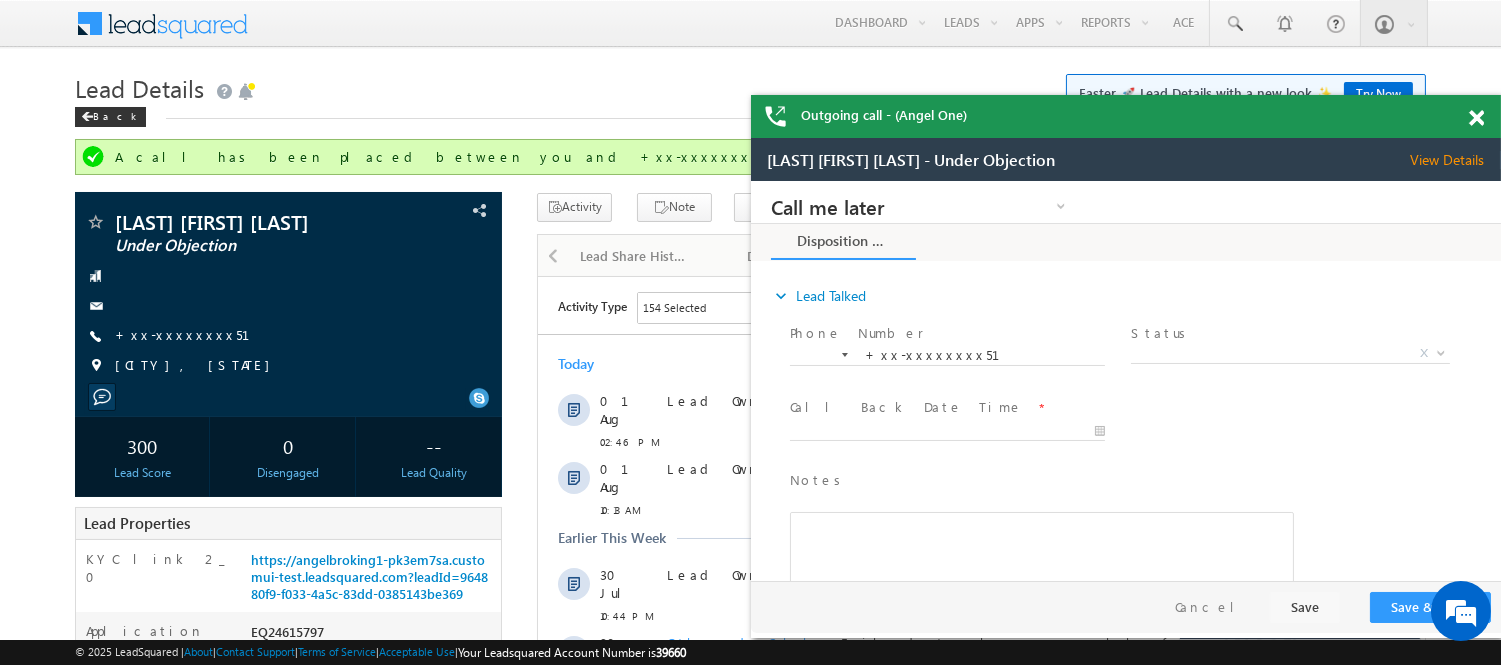 scroll, scrollTop: 0, scrollLeft: 0, axis: both 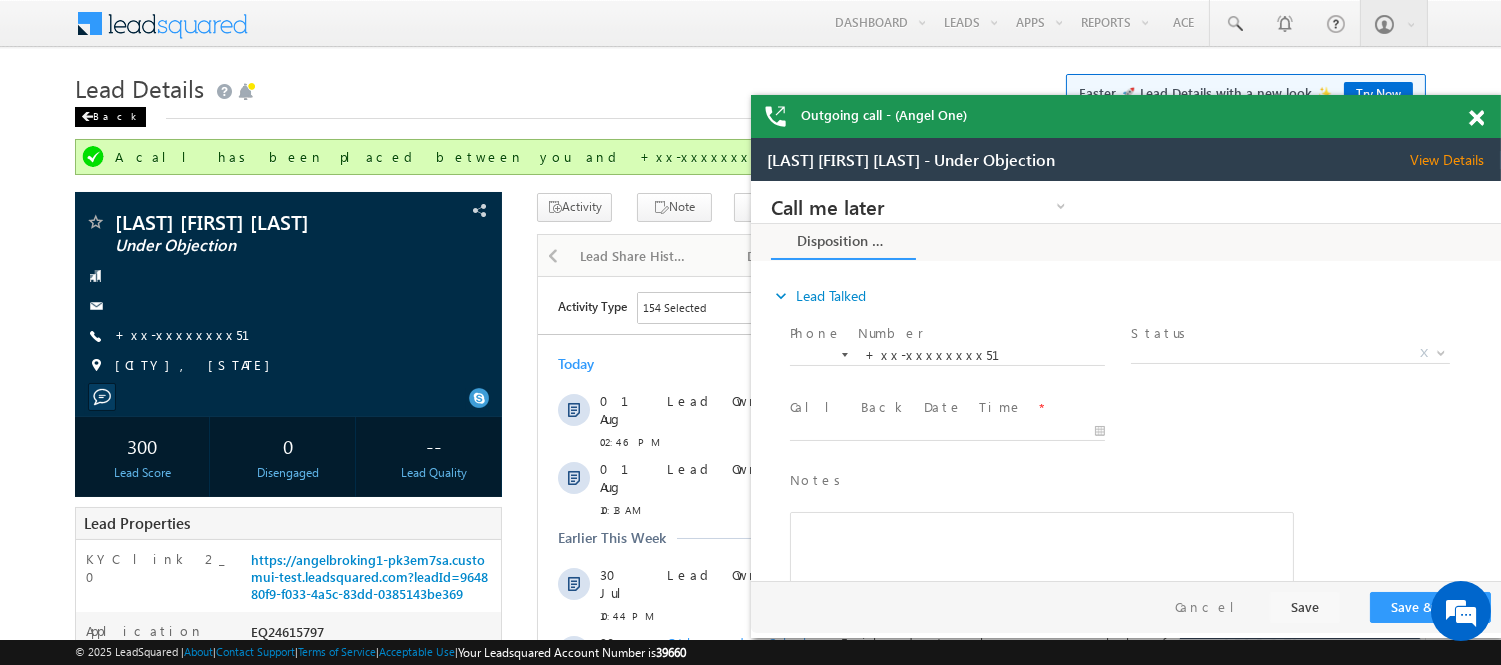 click on "Back" at bounding box center [110, 117] 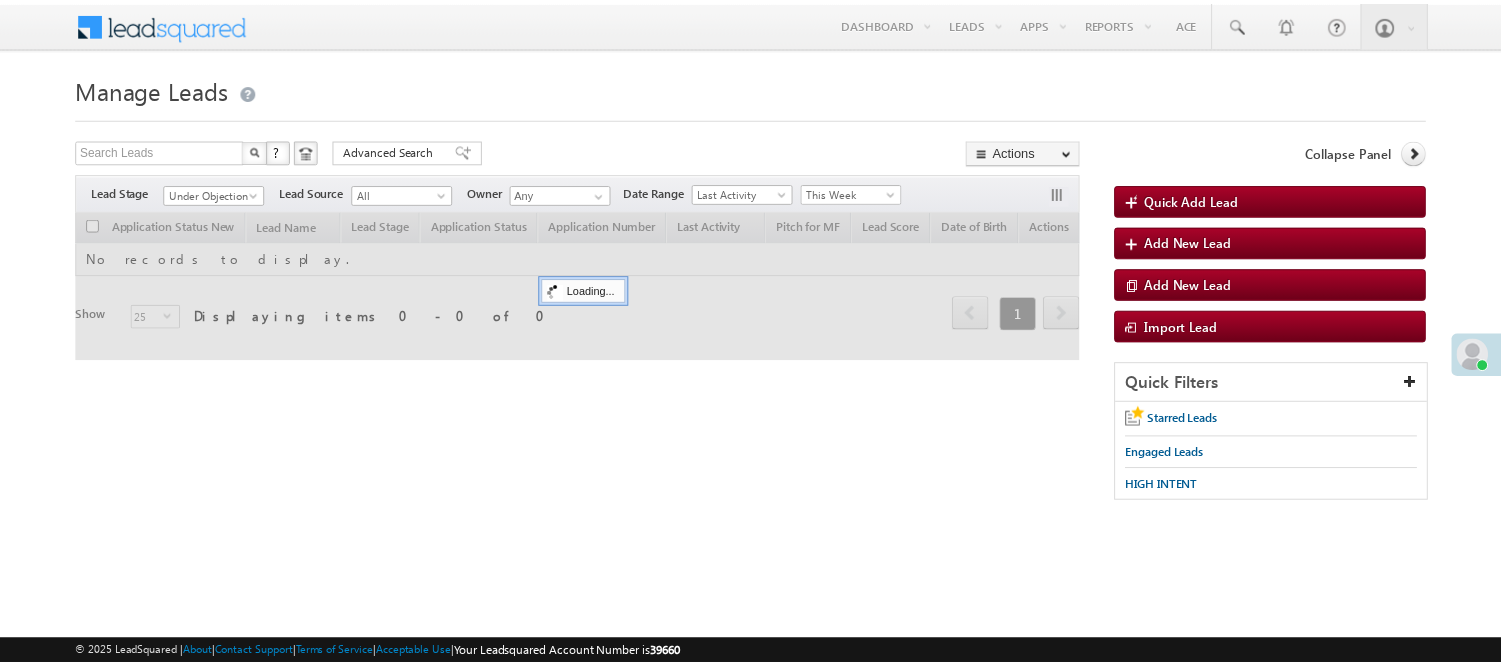 scroll, scrollTop: 0, scrollLeft: 0, axis: both 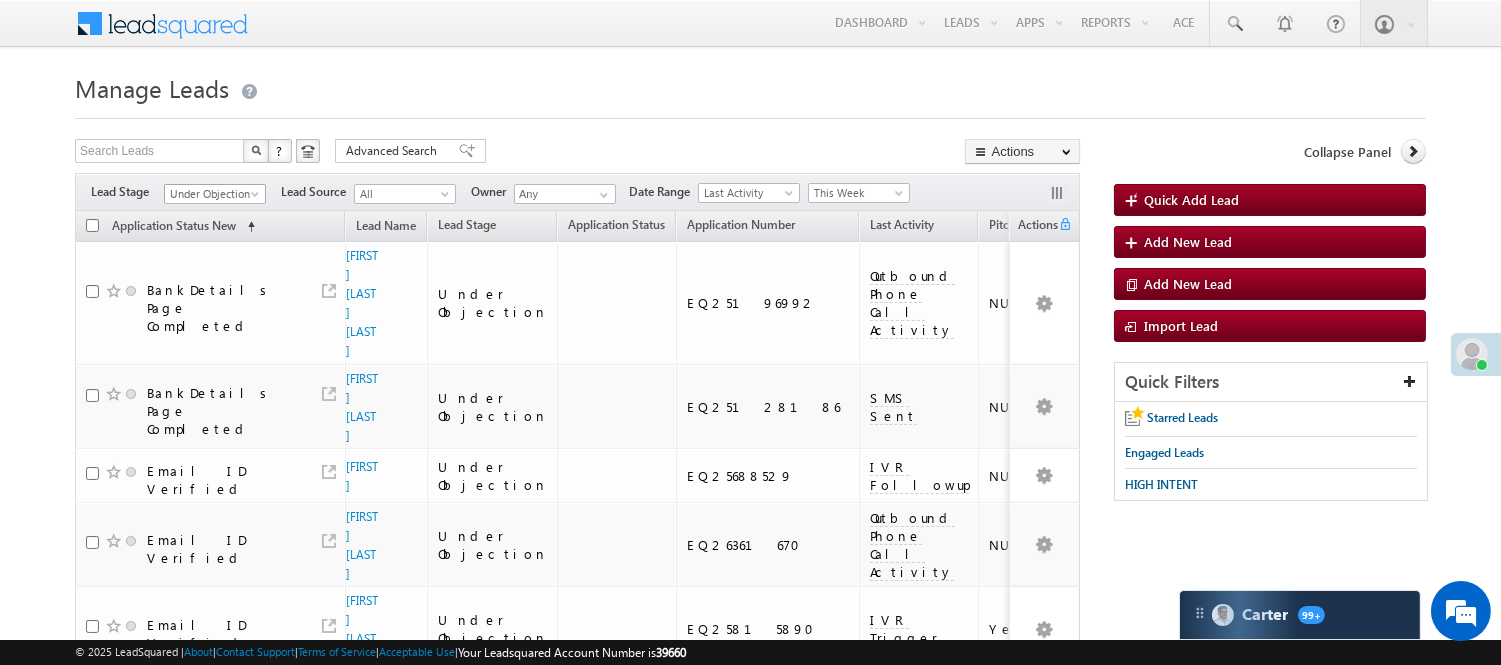 click on "Under Objection" at bounding box center [215, 191] 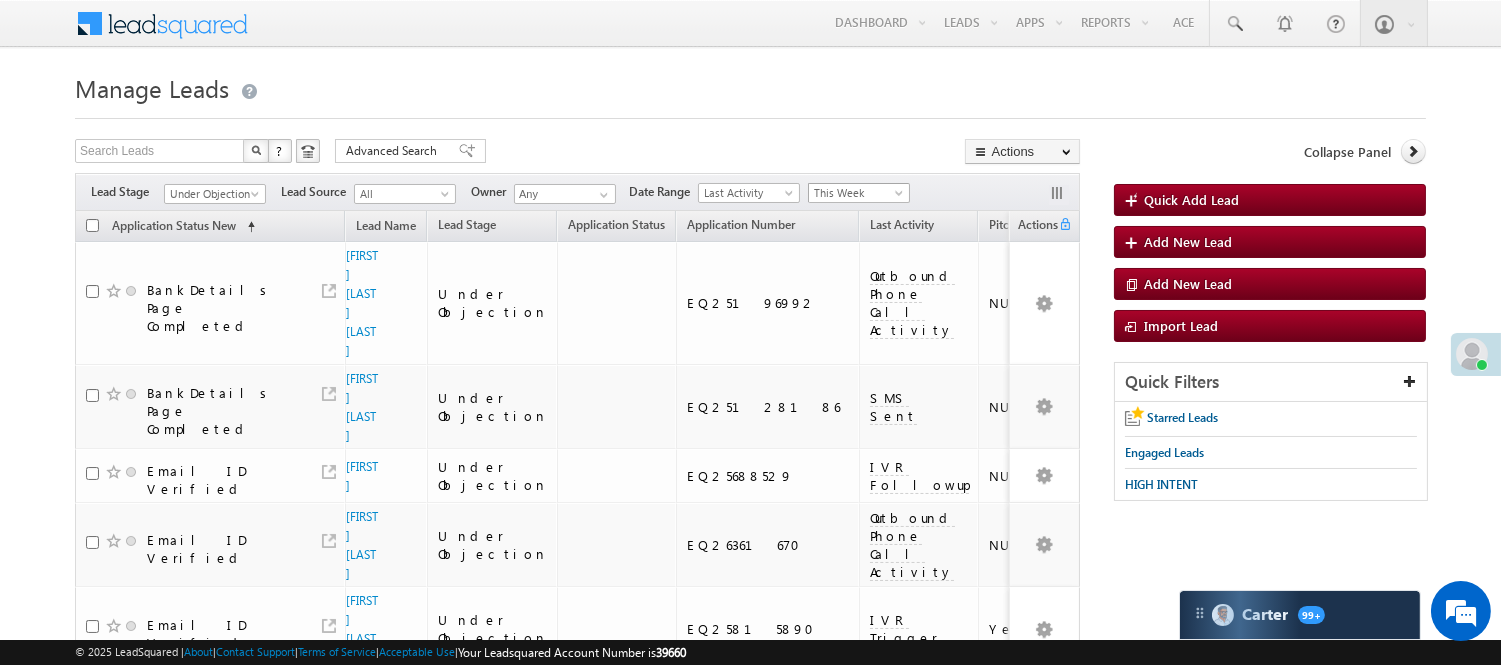 click on "This Week" at bounding box center [856, 193] 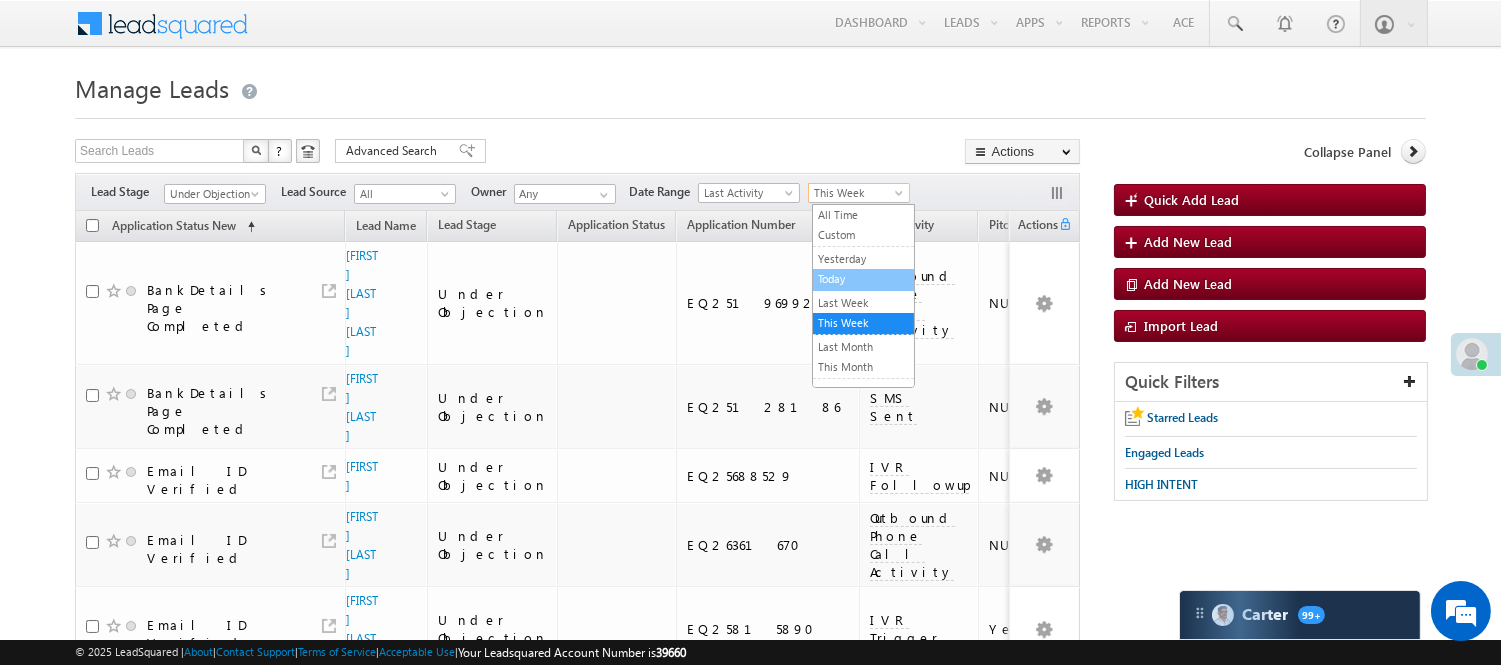 click on "Today" at bounding box center [863, 279] 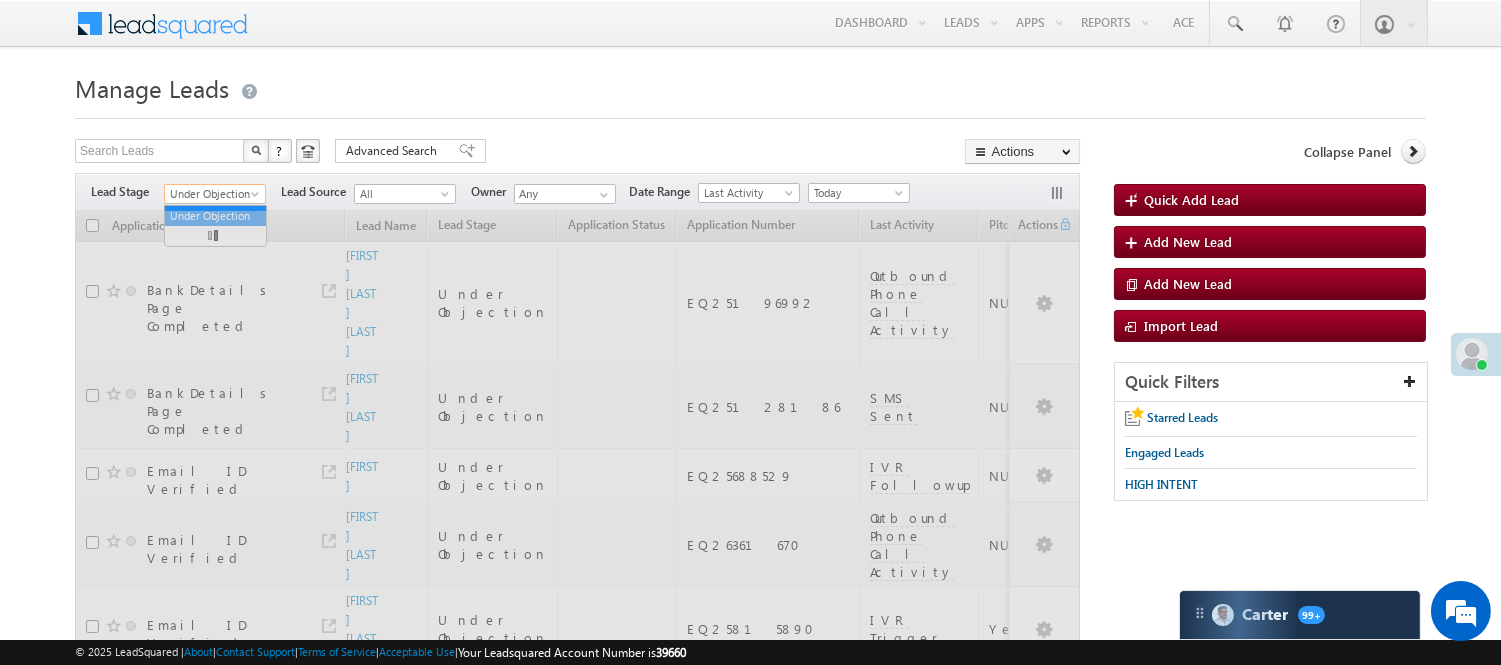 click on "Under Objection" at bounding box center (212, 194) 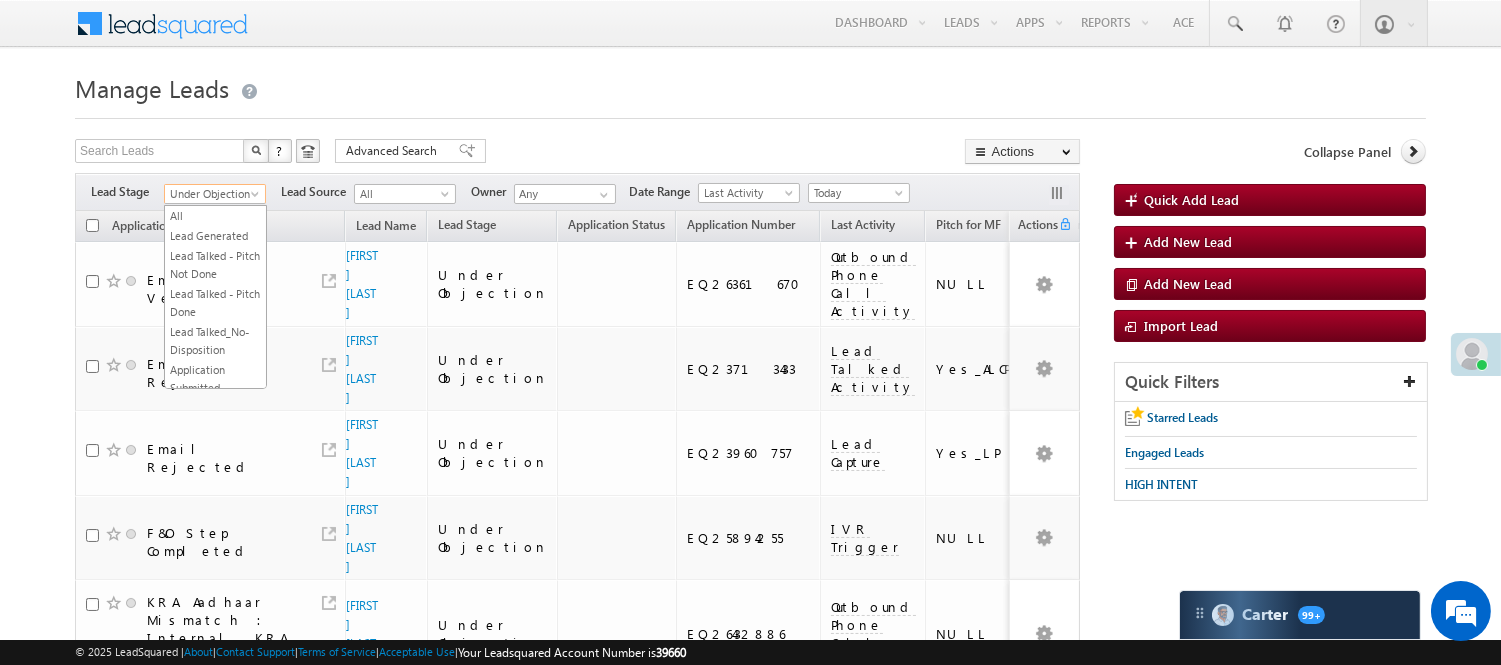 scroll, scrollTop: 215, scrollLeft: 0, axis: vertical 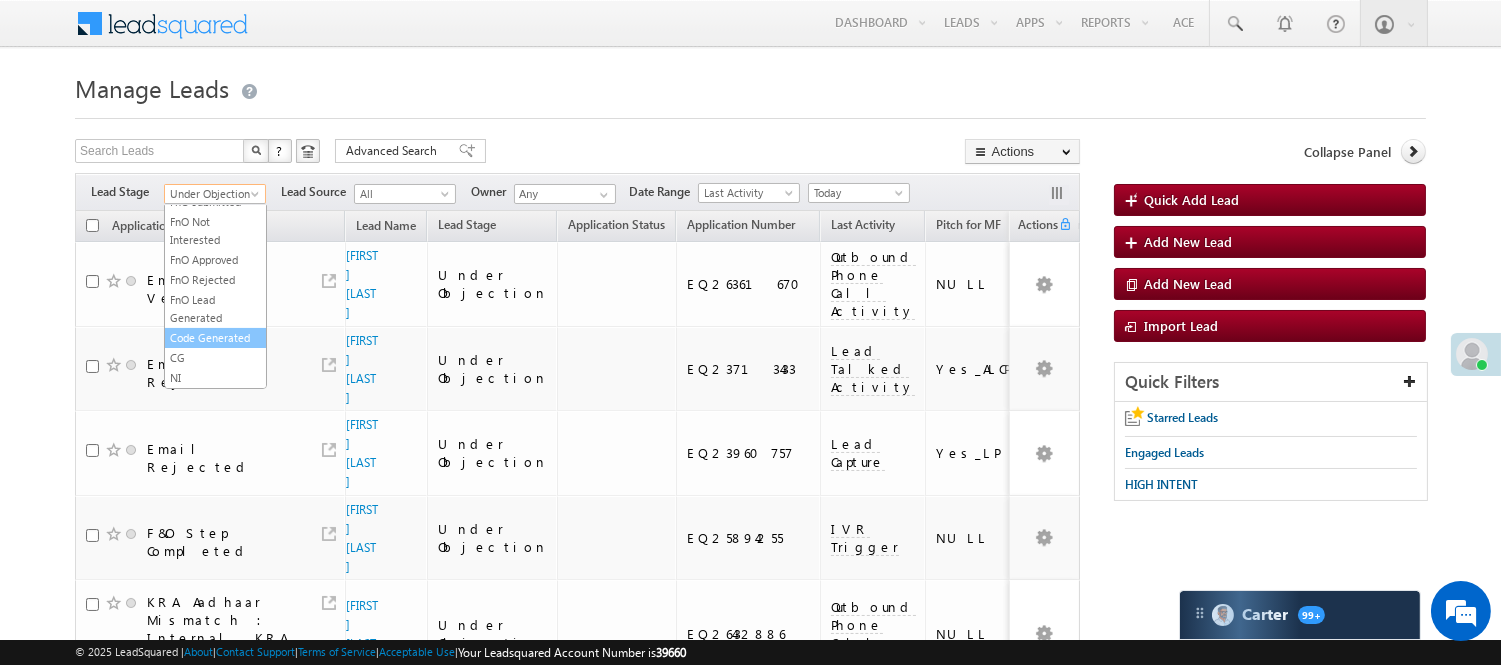 click on "Code Generated" at bounding box center (215, 338) 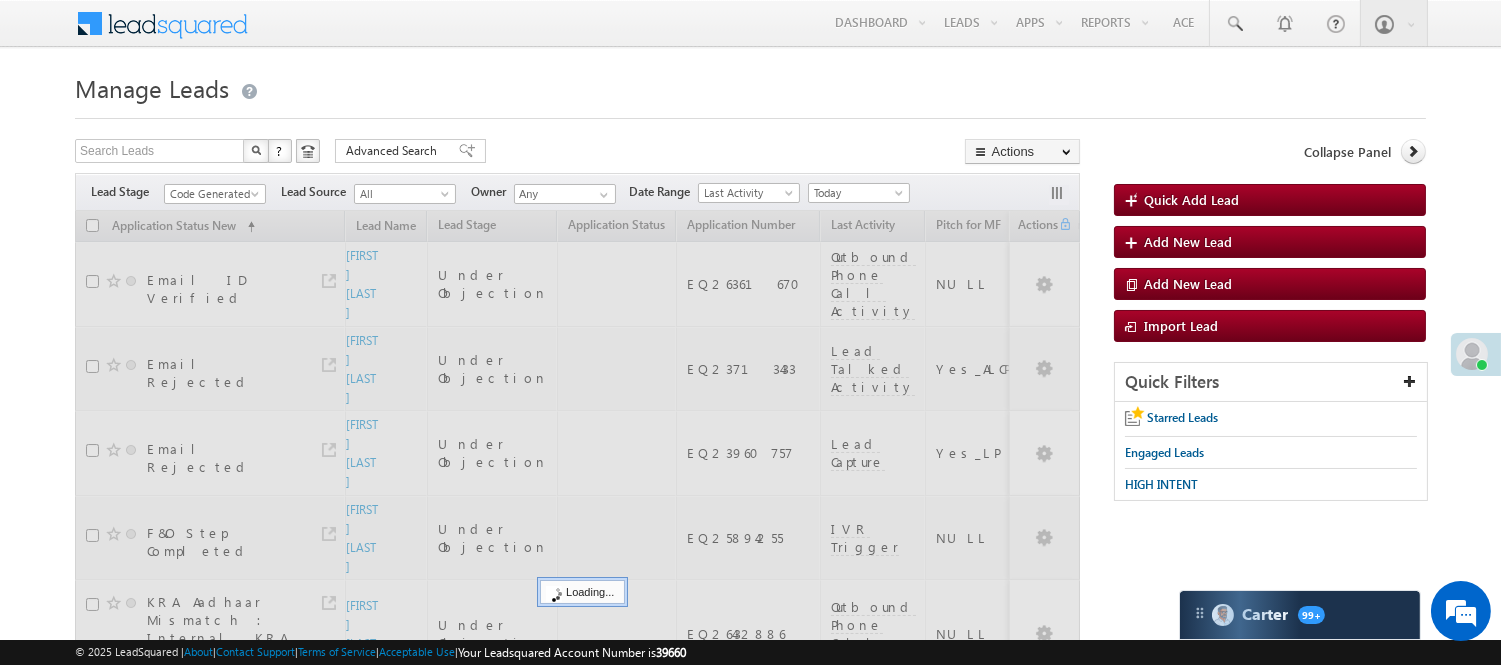 click at bounding box center [750, 112] 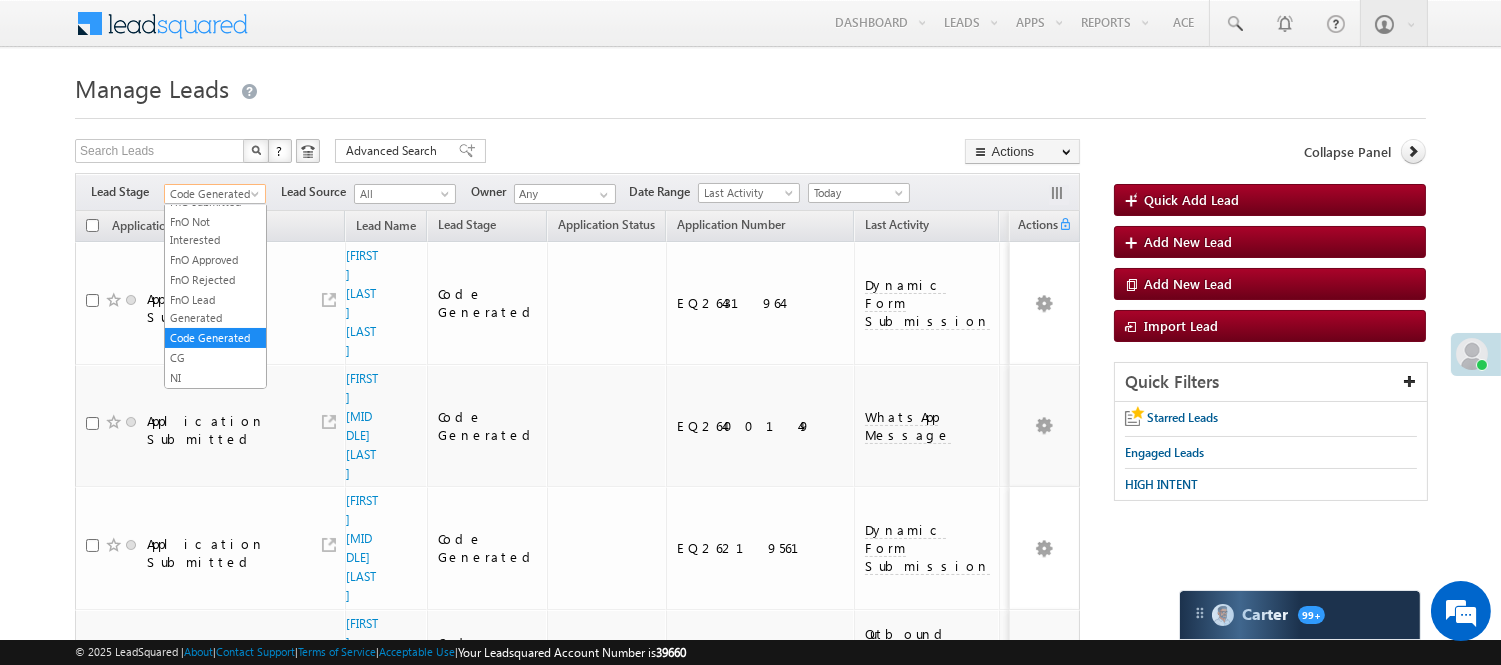 click on "Code Generated" at bounding box center [212, 194] 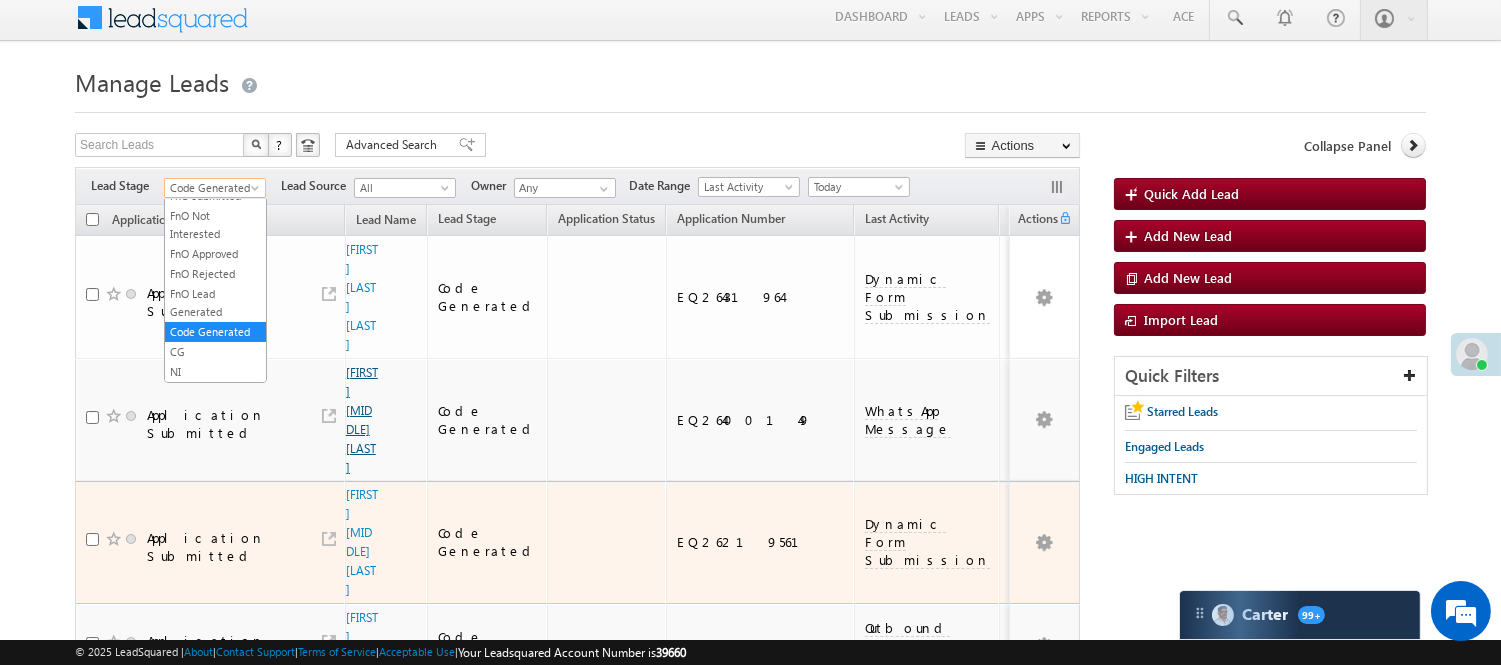 scroll, scrollTop: 111, scrollLeft: 0, axis: vertical 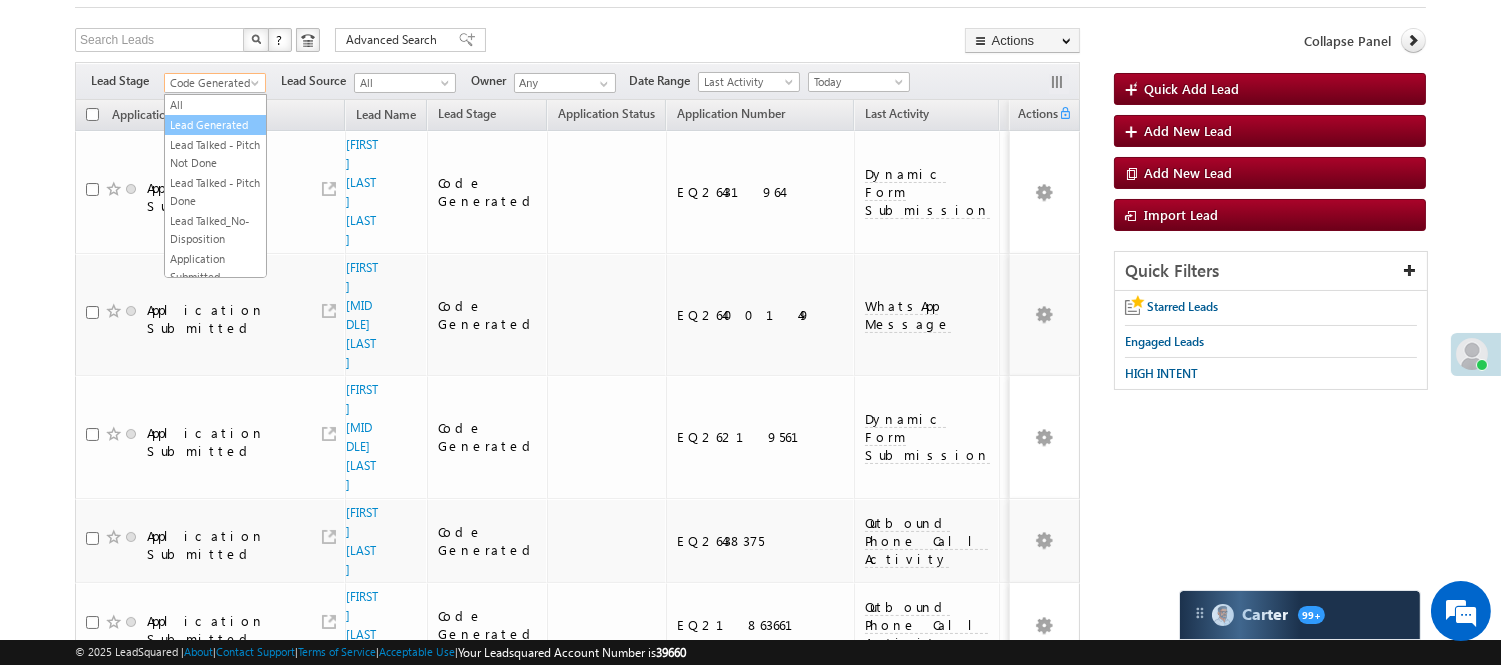 click on "Lead Generated" at bounding box center [215, 125] 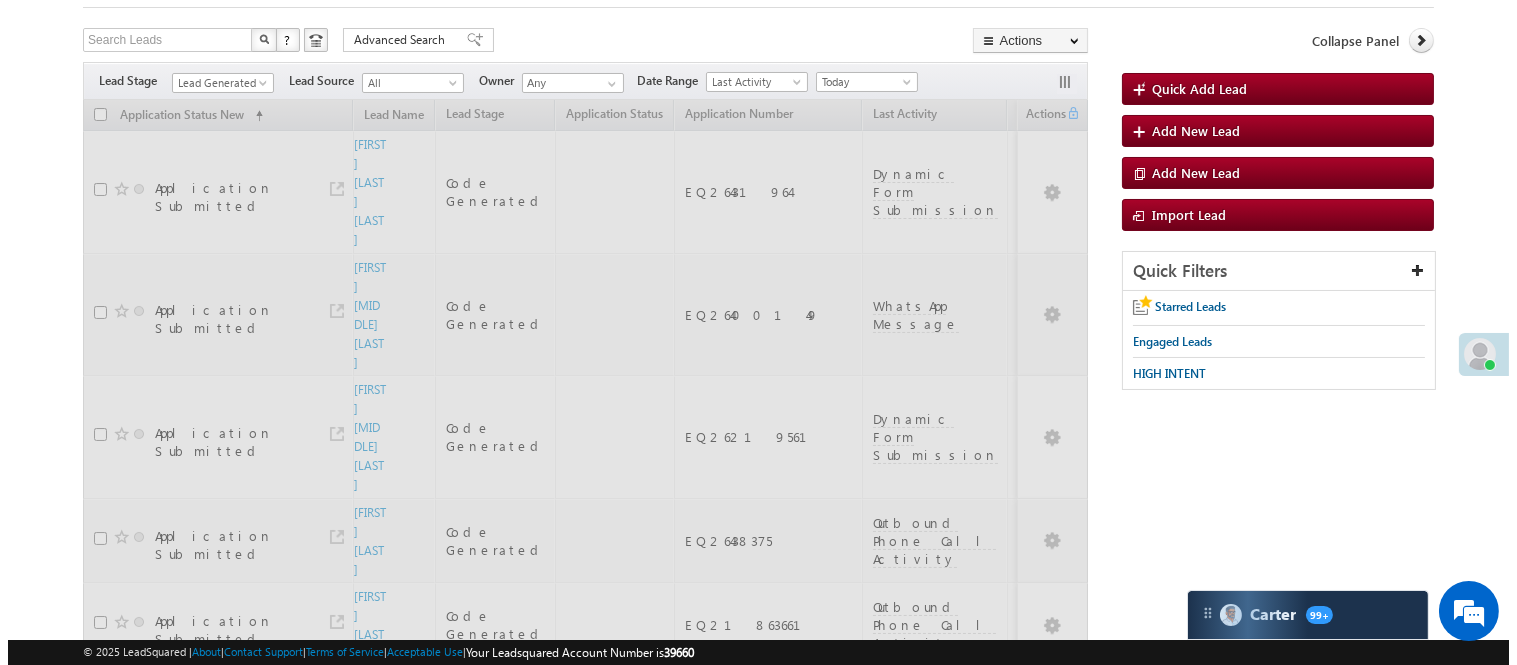 scroll, scrollTop: 0, scrollLeft: 0, axis: both 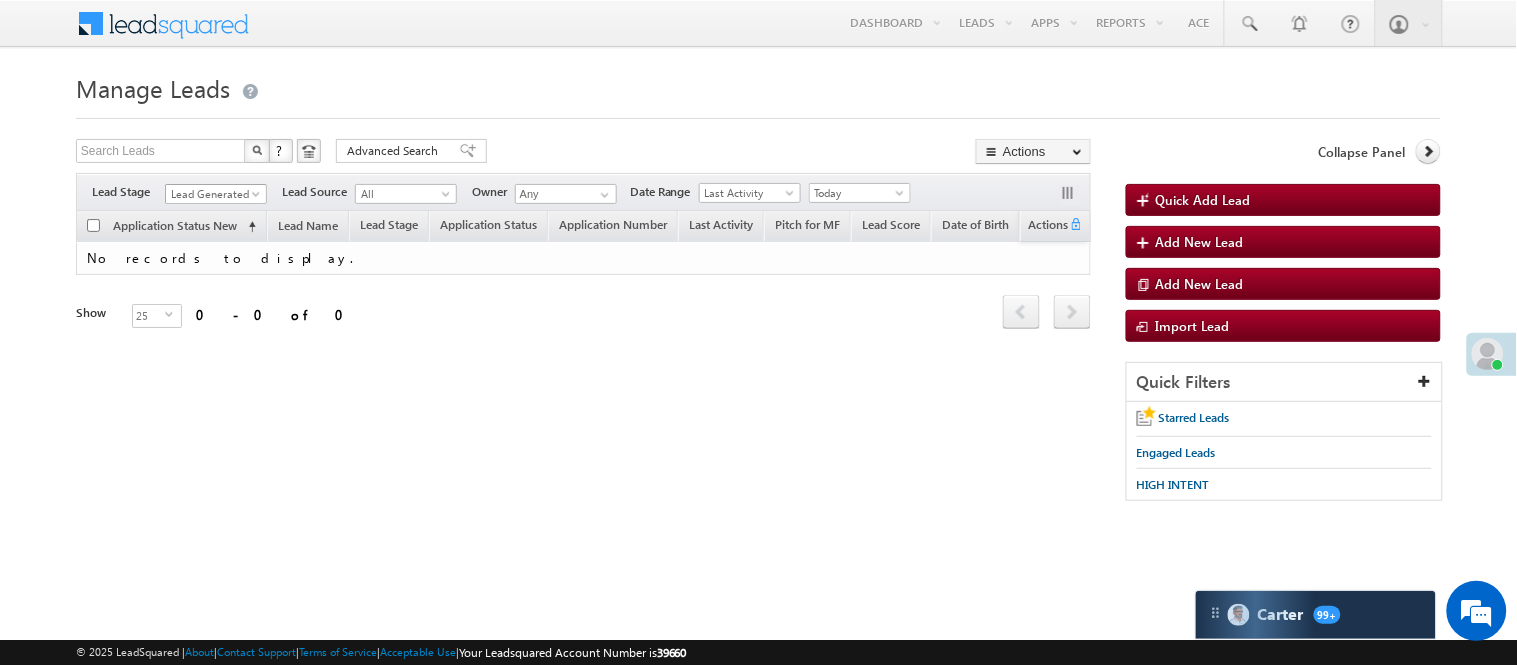 click on "Lead Generated" at bounding box center (213, 194) 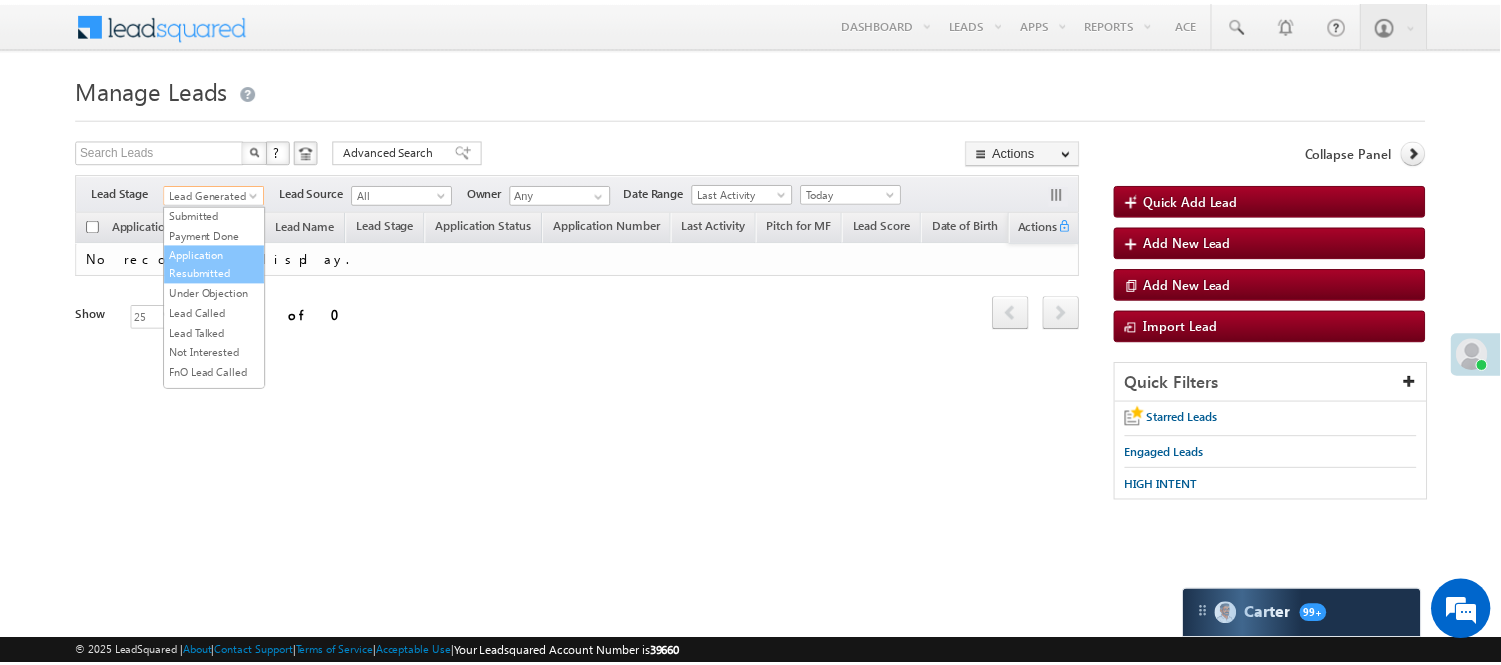 scroll, scrollTop: 163, scrollLeft: 0, axis: vertical 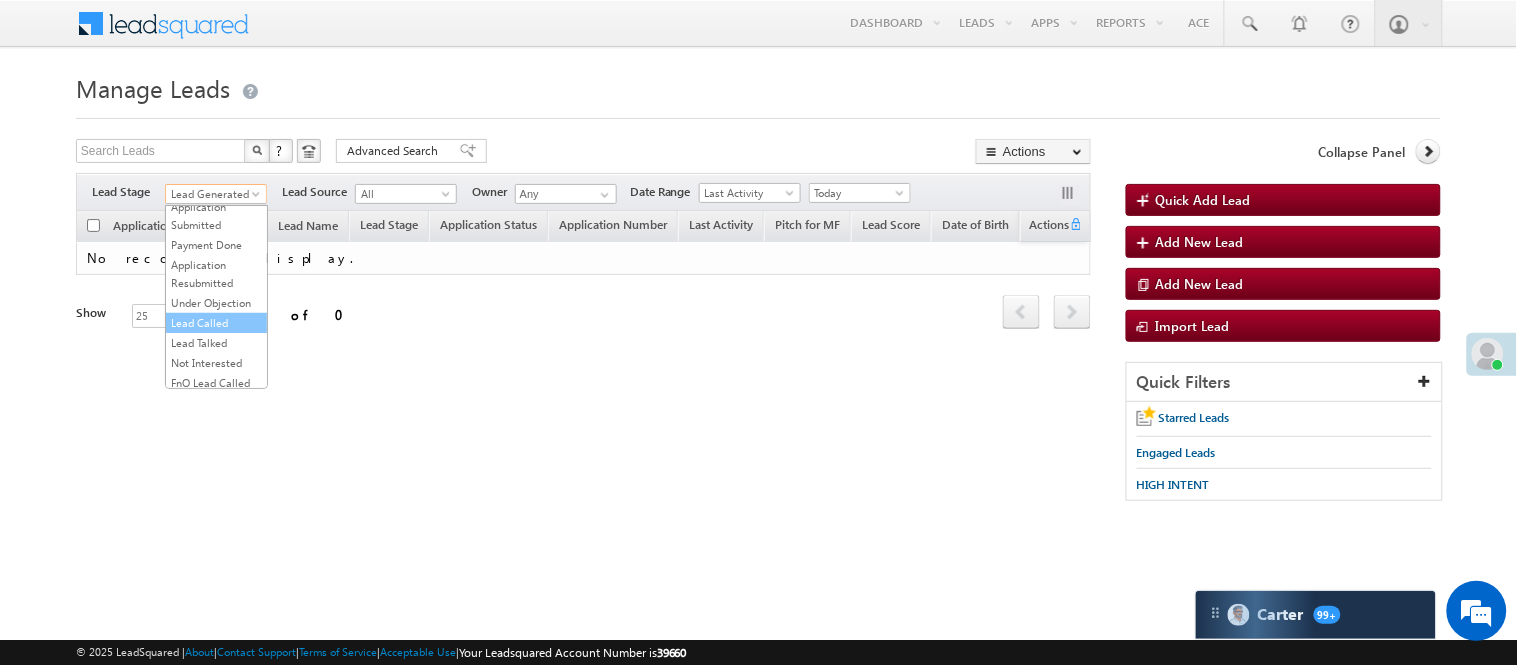 click on "Lead Called" at bounding box center [216, 323] 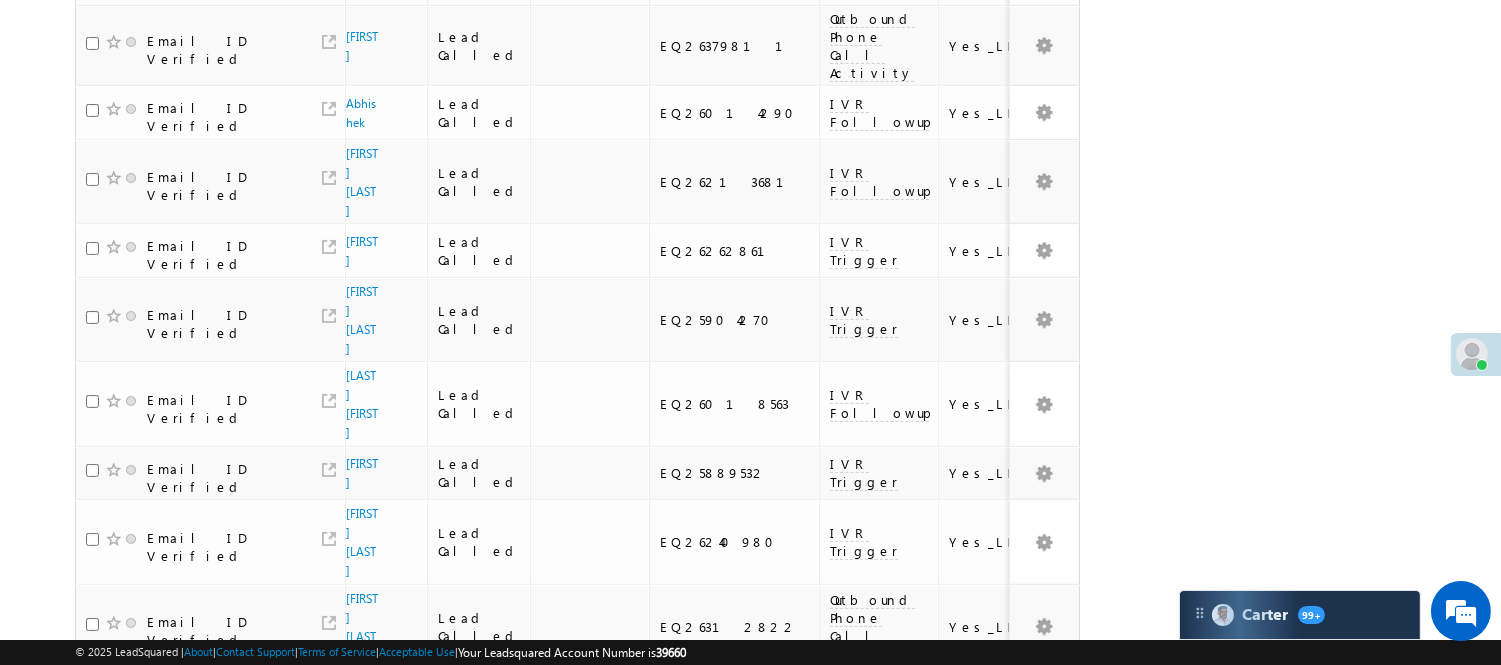 scroll, scrollTop: 1375, scrollLeft: 0, axis: vertical 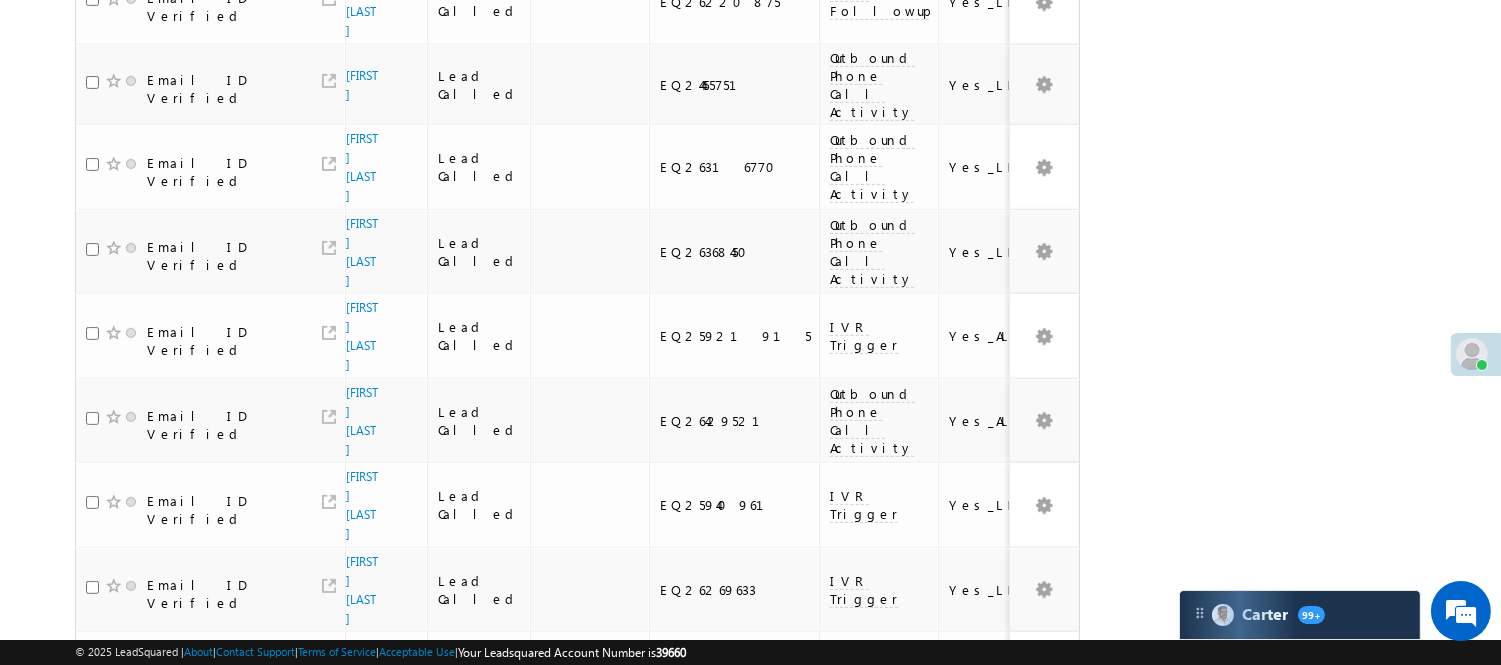 click on "3" at bounding box center [938, 924] 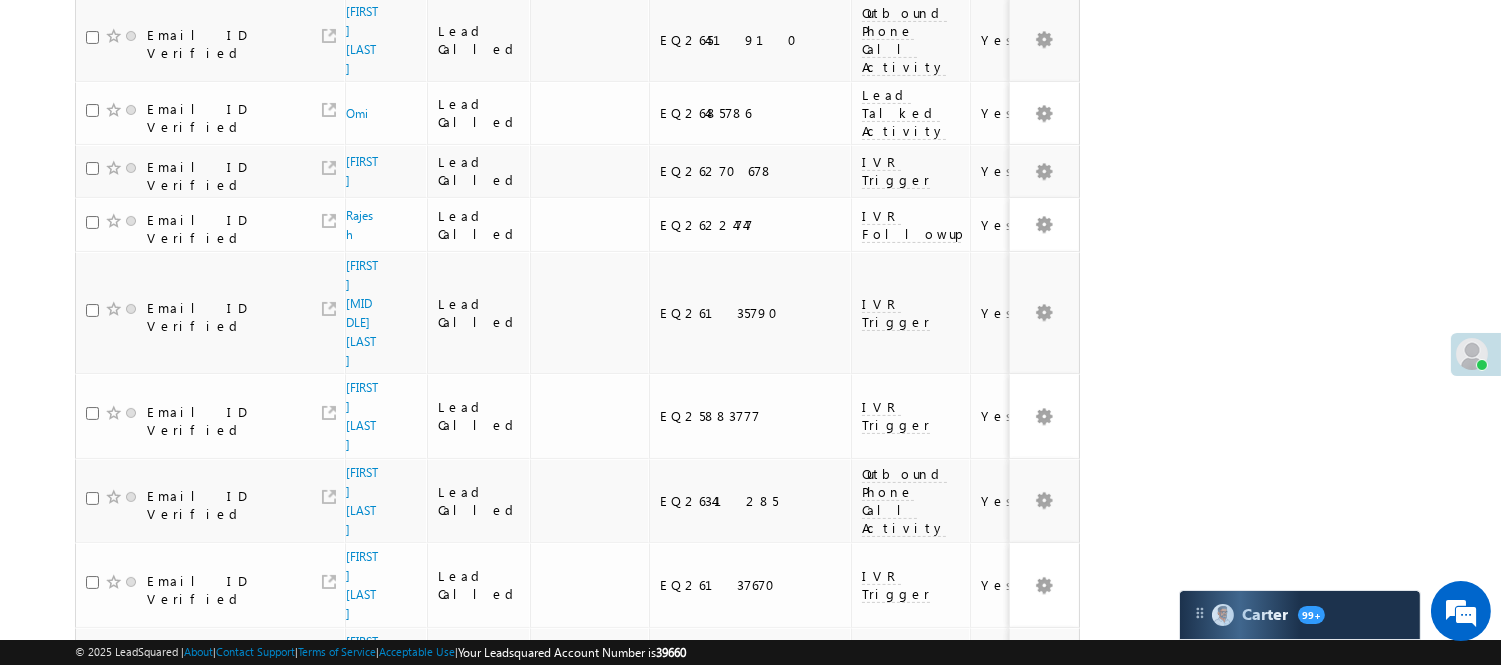 scroll, scrollTop: 1353, scrollLeft: 0, axis: vertical 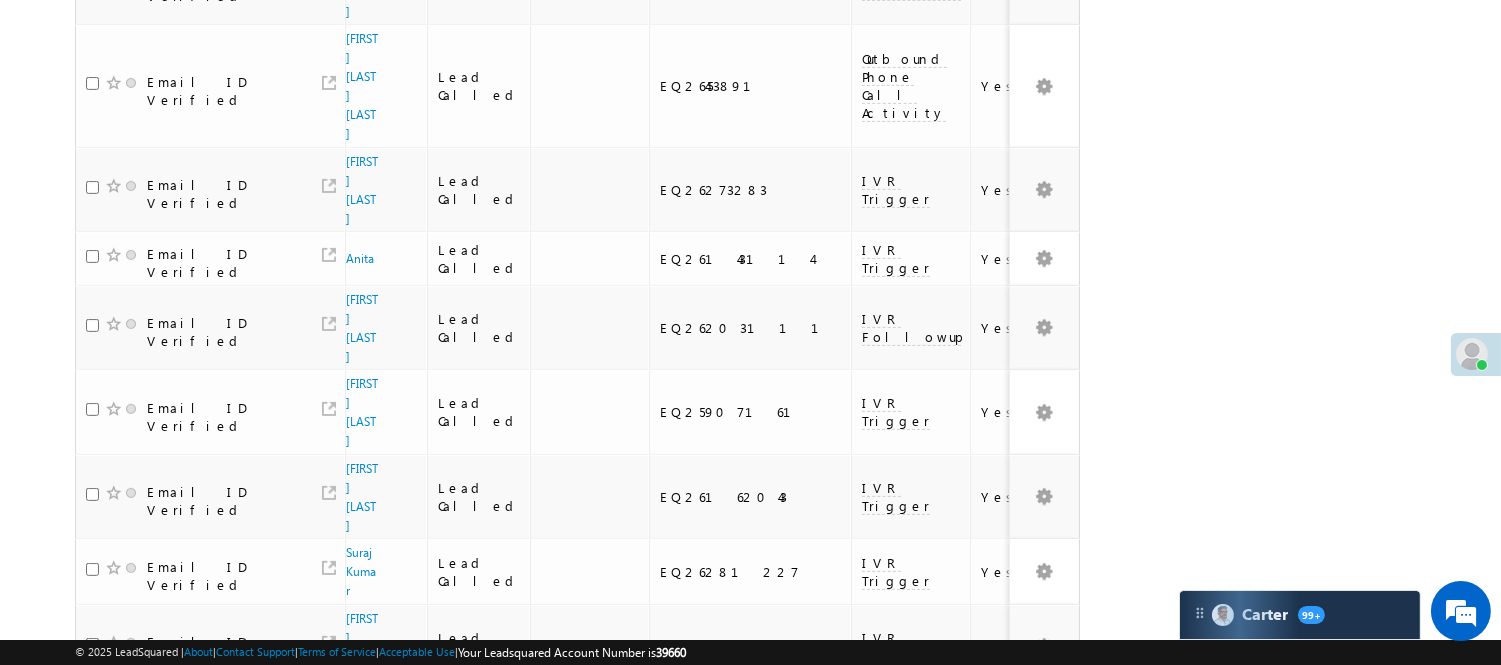click on "2" at bounding box center [897, 977] 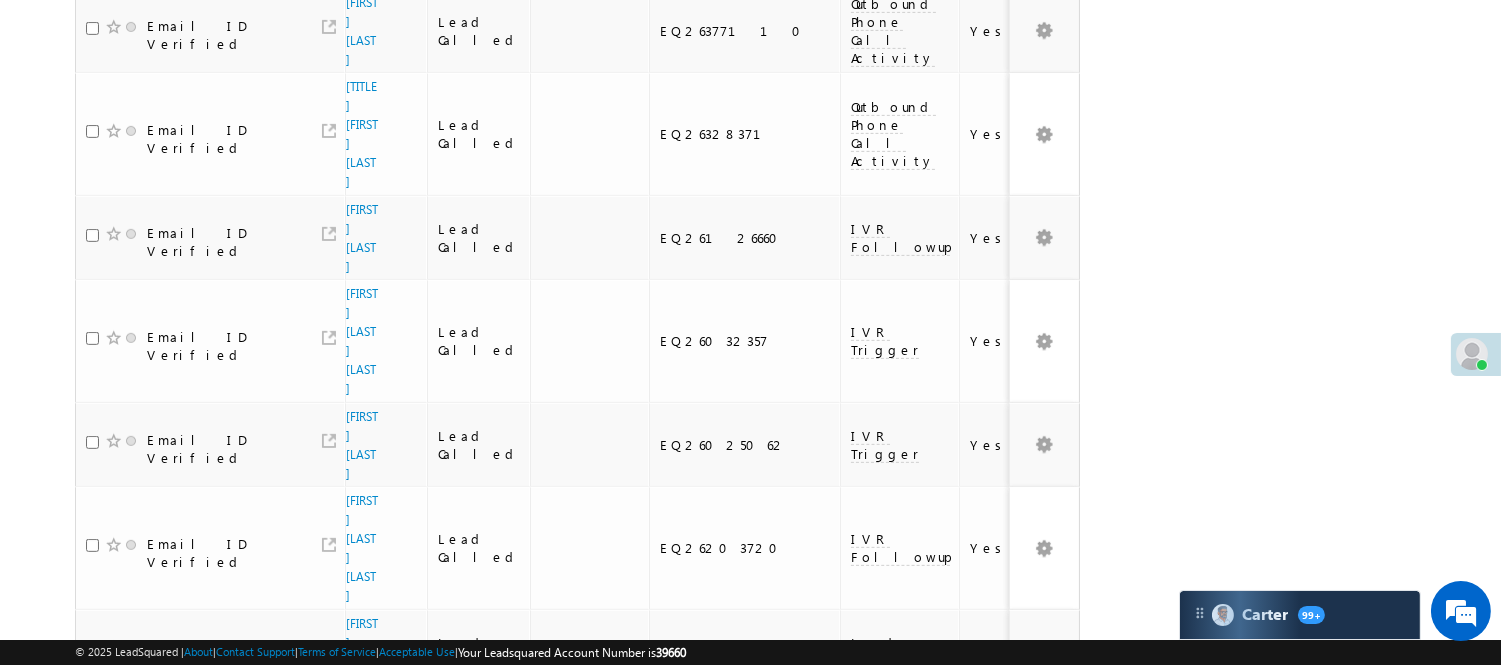 scroll, scrollTop: 1571, scrollLeft: 0, axis: vertical 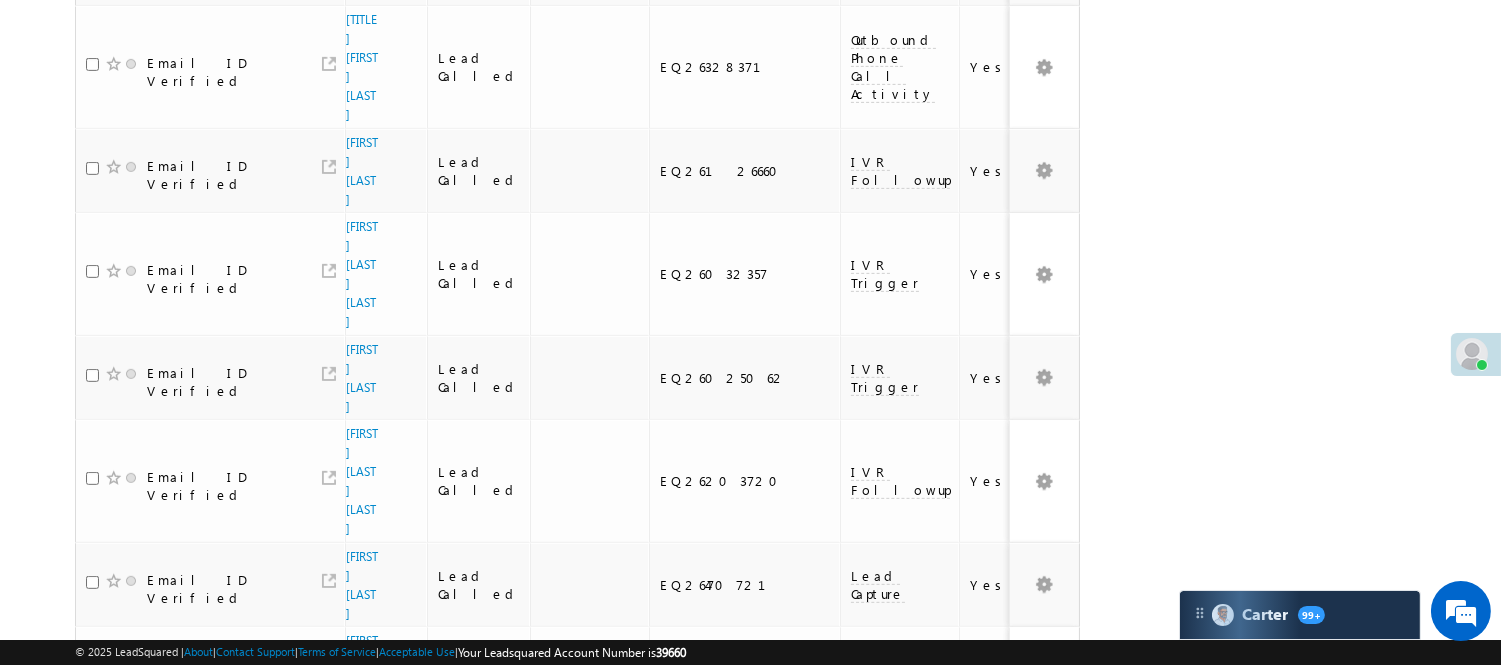 click on "3" at bounding box center (938, 1118) 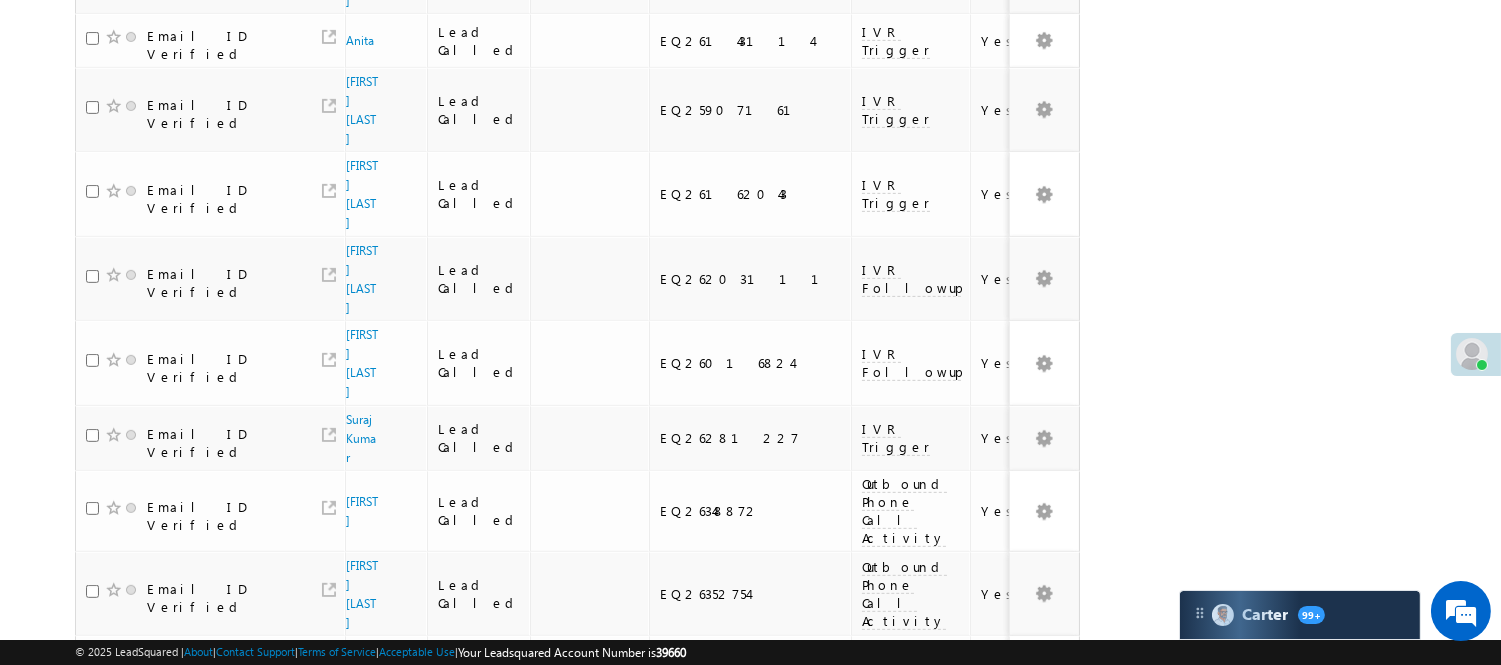 scroll, scrollTop: 1387, scrollLeft: 0, axis: vertical 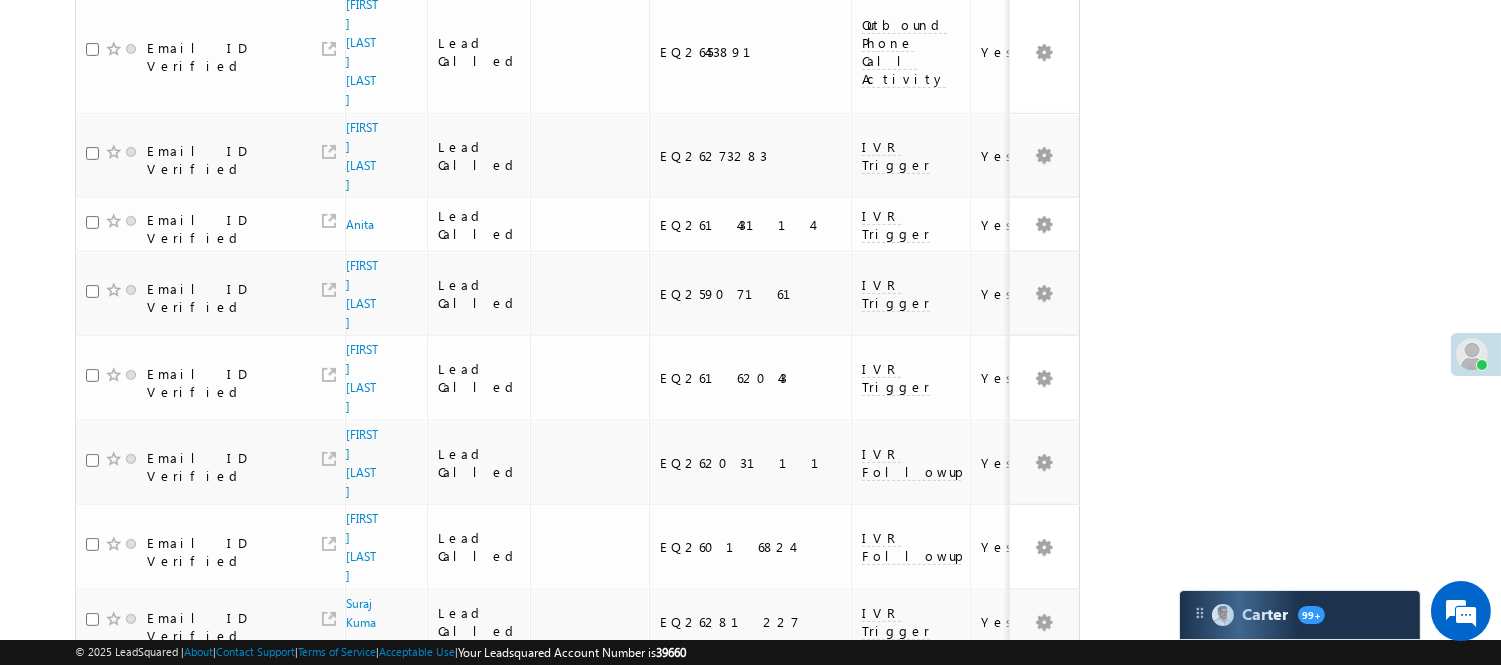 click on "4" at bounding box center (978, 943) 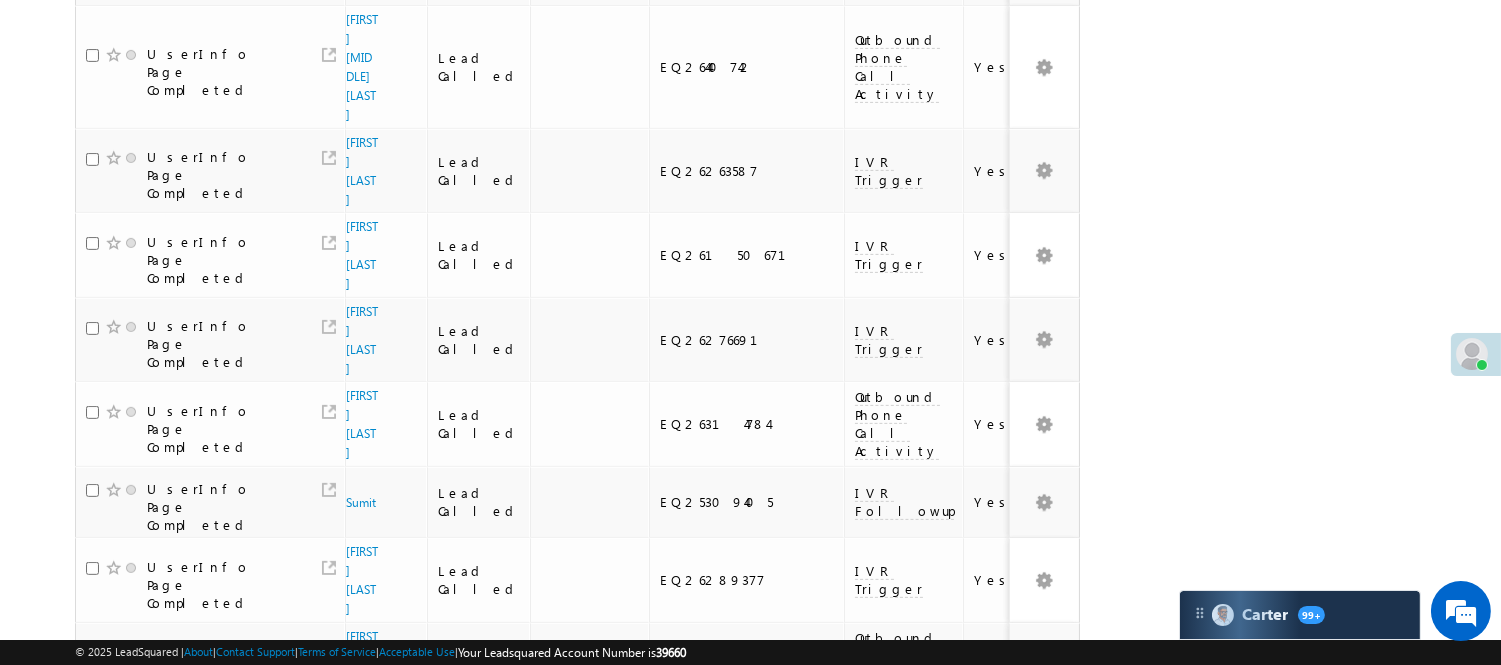 scroll, scrollTop: 1363, scrollLeft: 0, axis: vertical 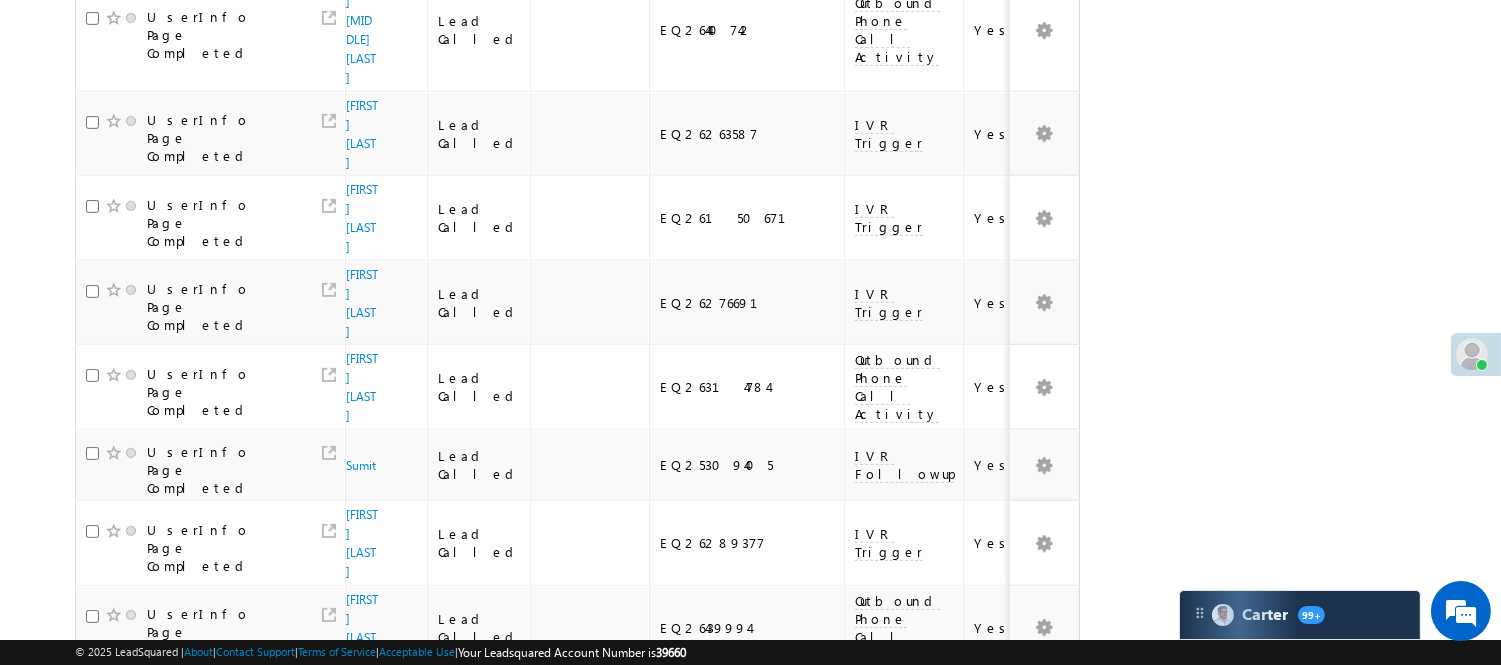 click on "5" at bounding box center (1018, 1169) 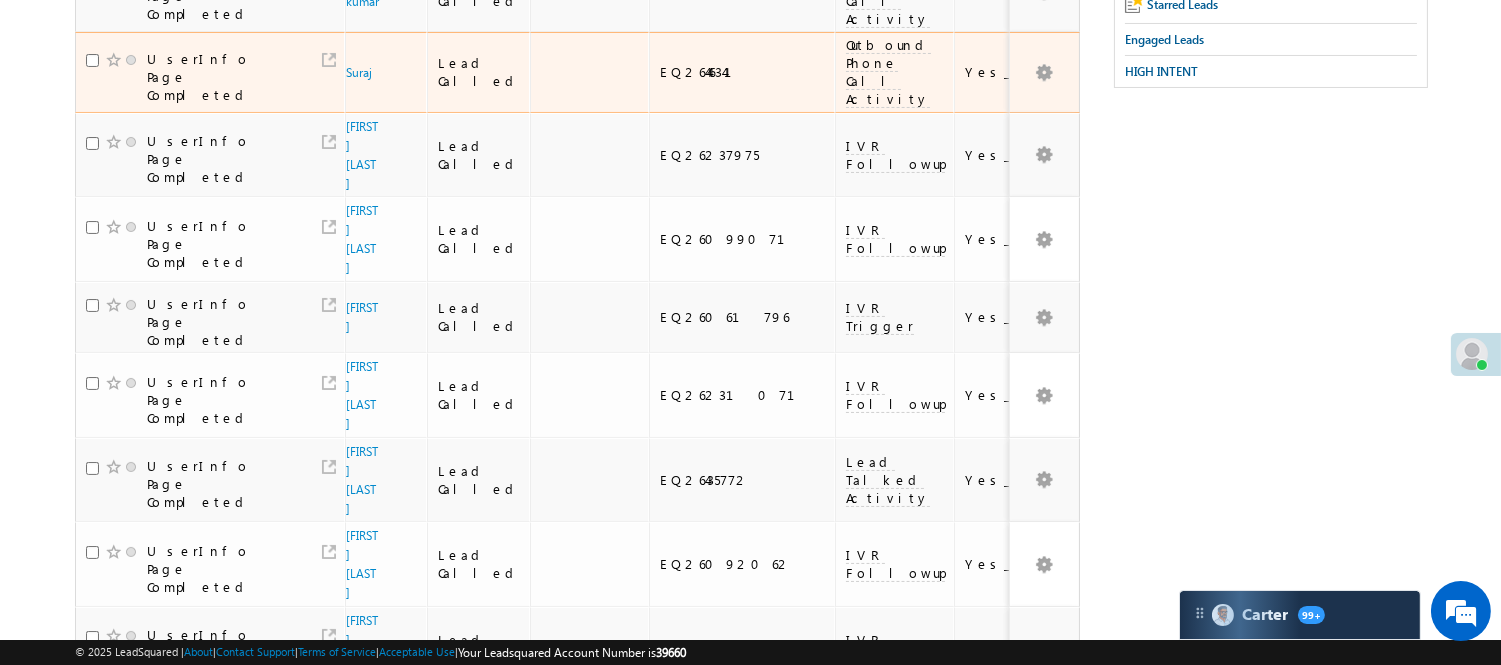 scroll, scrollTop: 88, scrollLeft: 0, axis: vertical 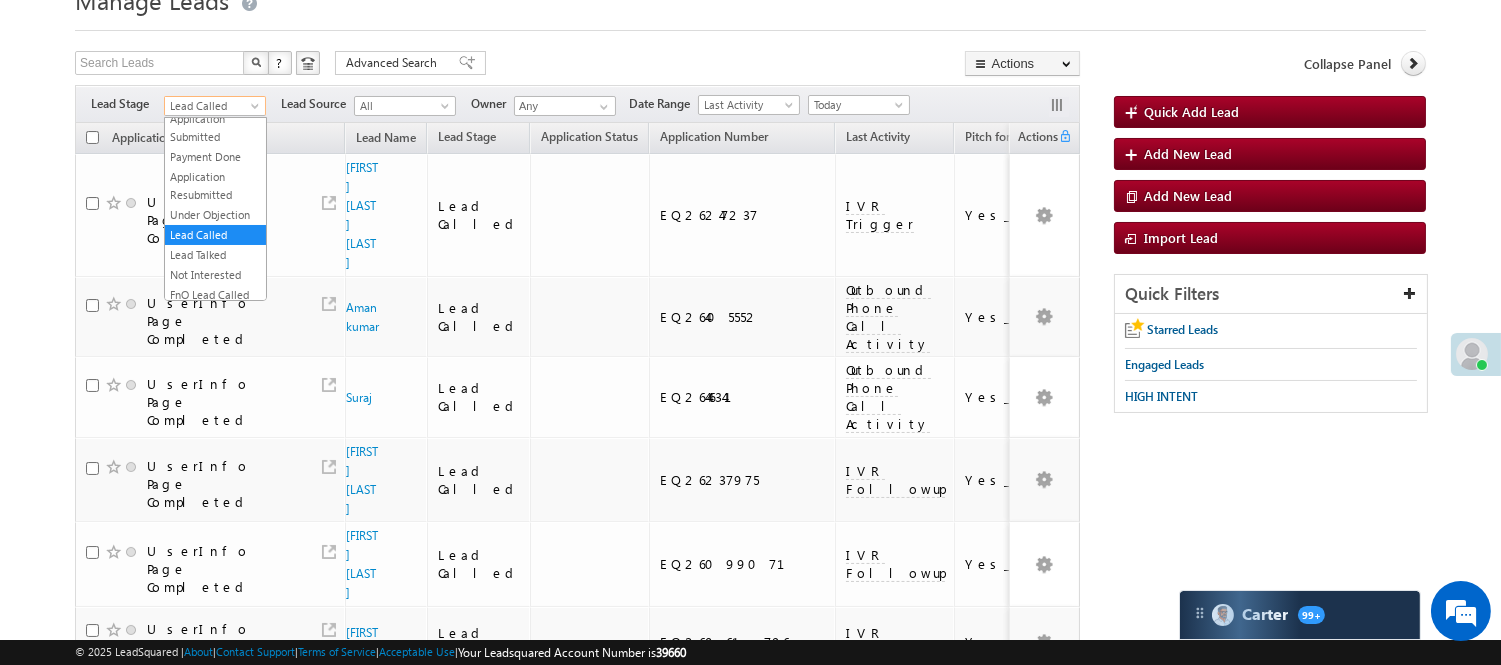 click on "Lead Called" at bounding box center [212, 106] 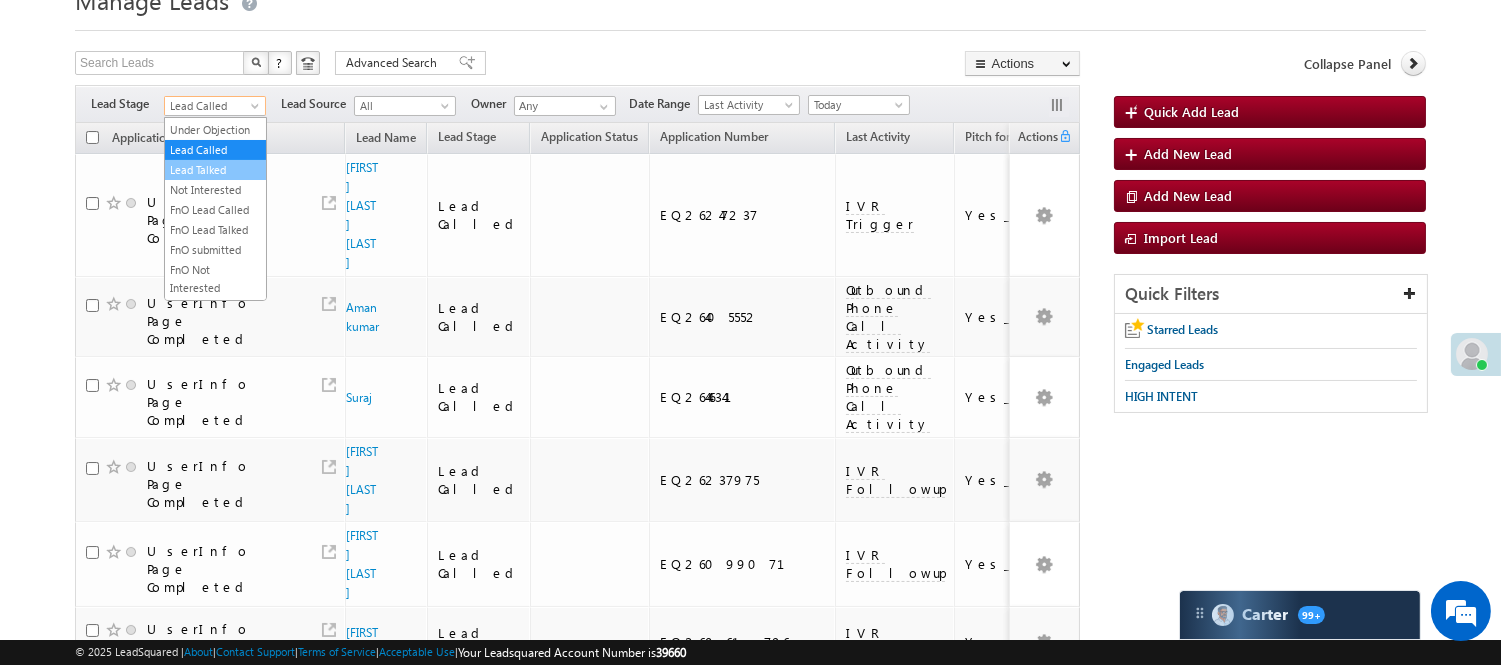 scroll, scrollTop: 274, scrollLeft: 0, axis: vertical 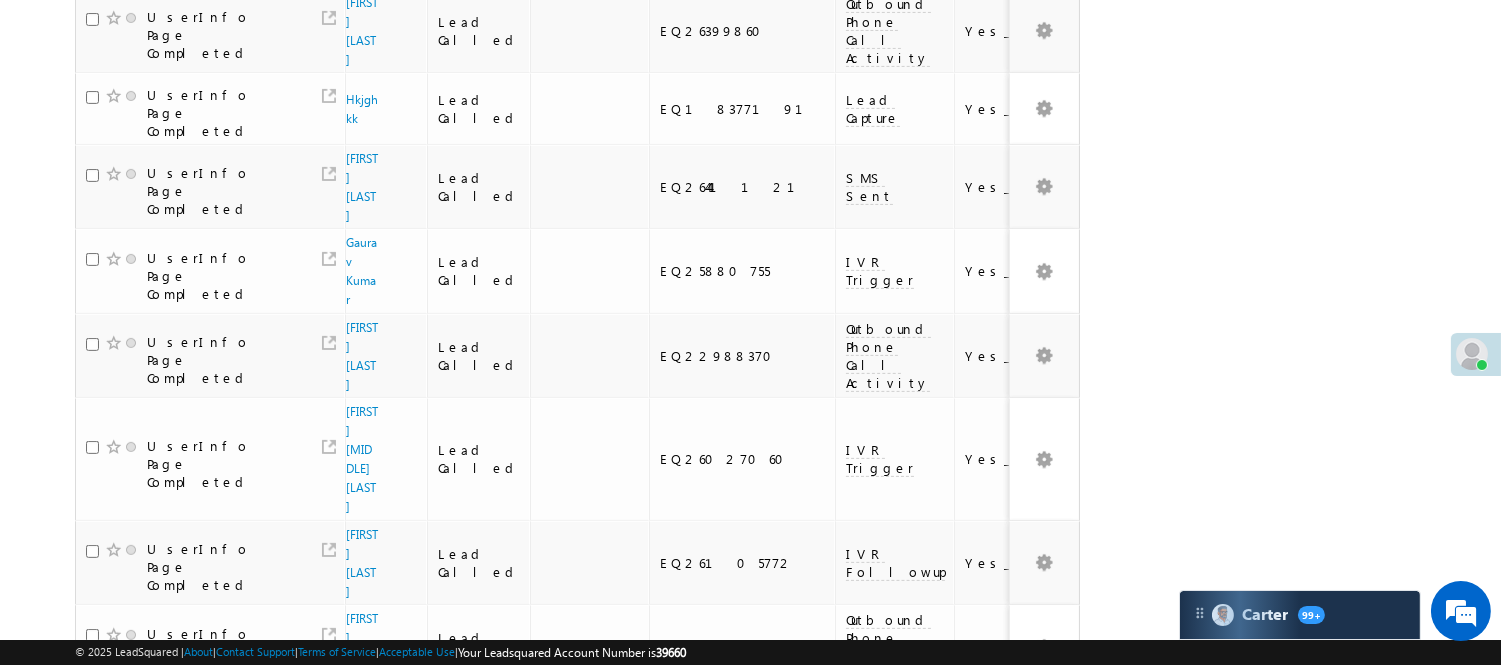 click on "2" at bounding box center (897, 850) 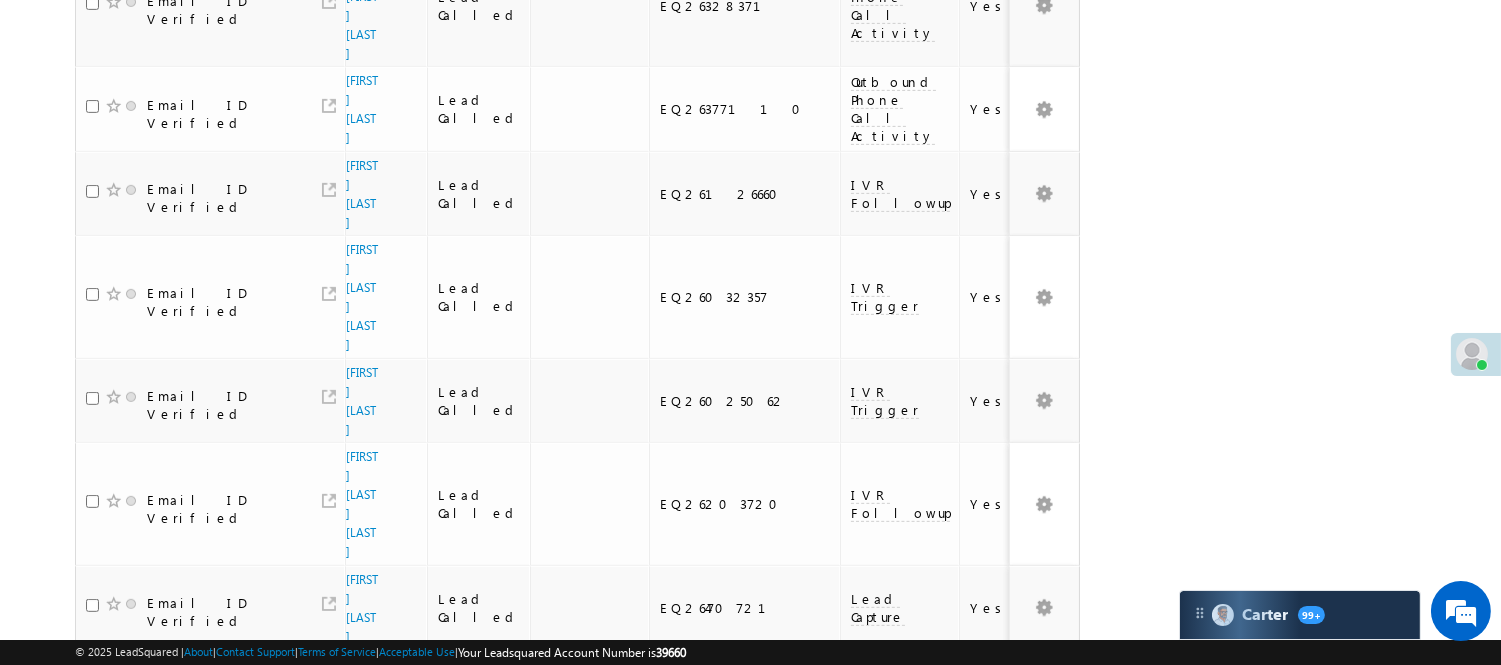 scroll, scrollTop: 1571, scrollLeft: 0, axis: vertical 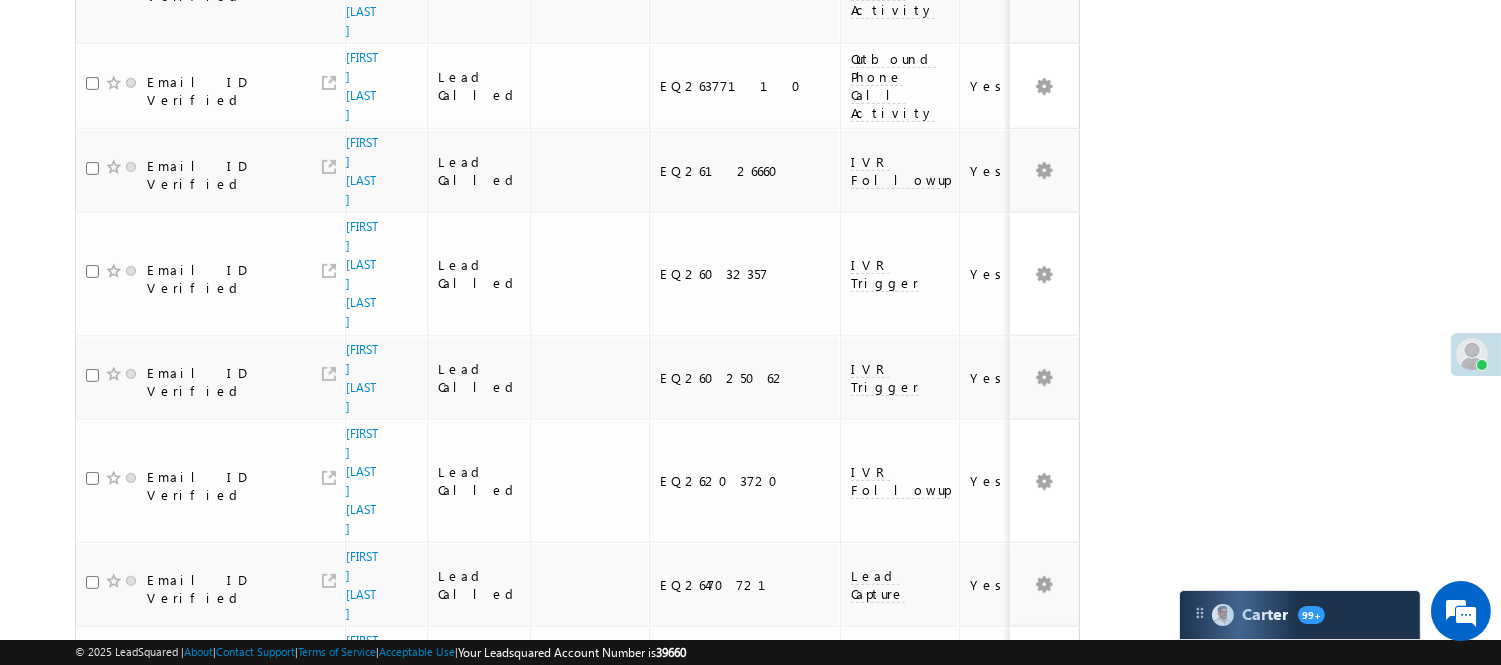 click on "1" at bounding box center [857, 1118] 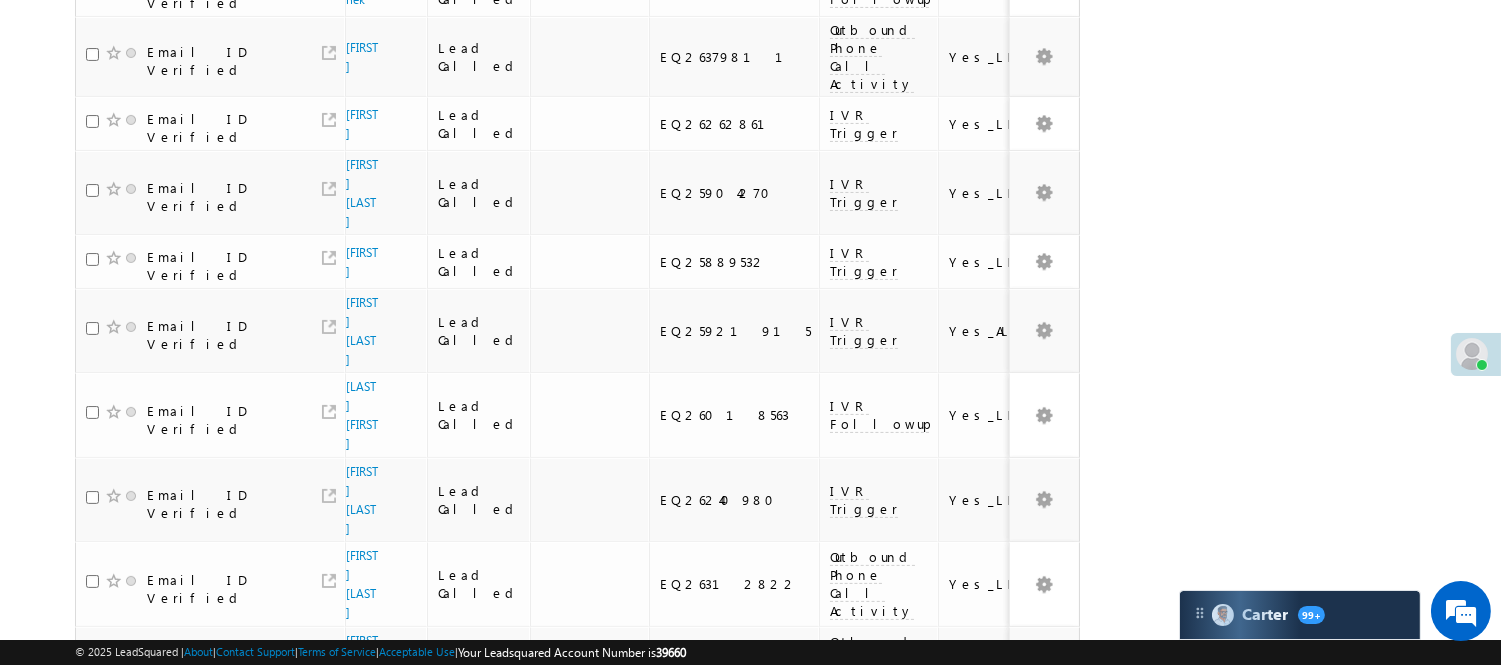 scroll, scrollTop: 211, scrollLeft: 0, axis: vertical 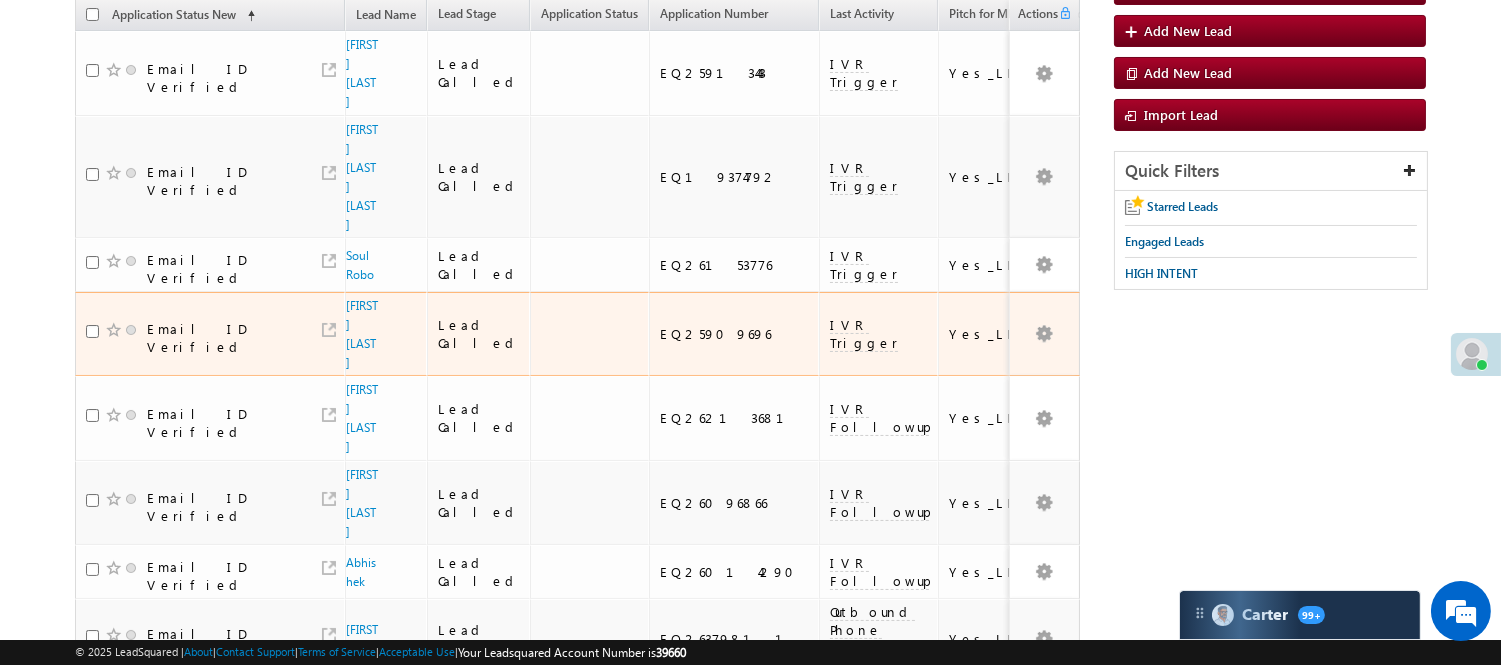 click on "Lead Called" at bounding box center (212, -17) 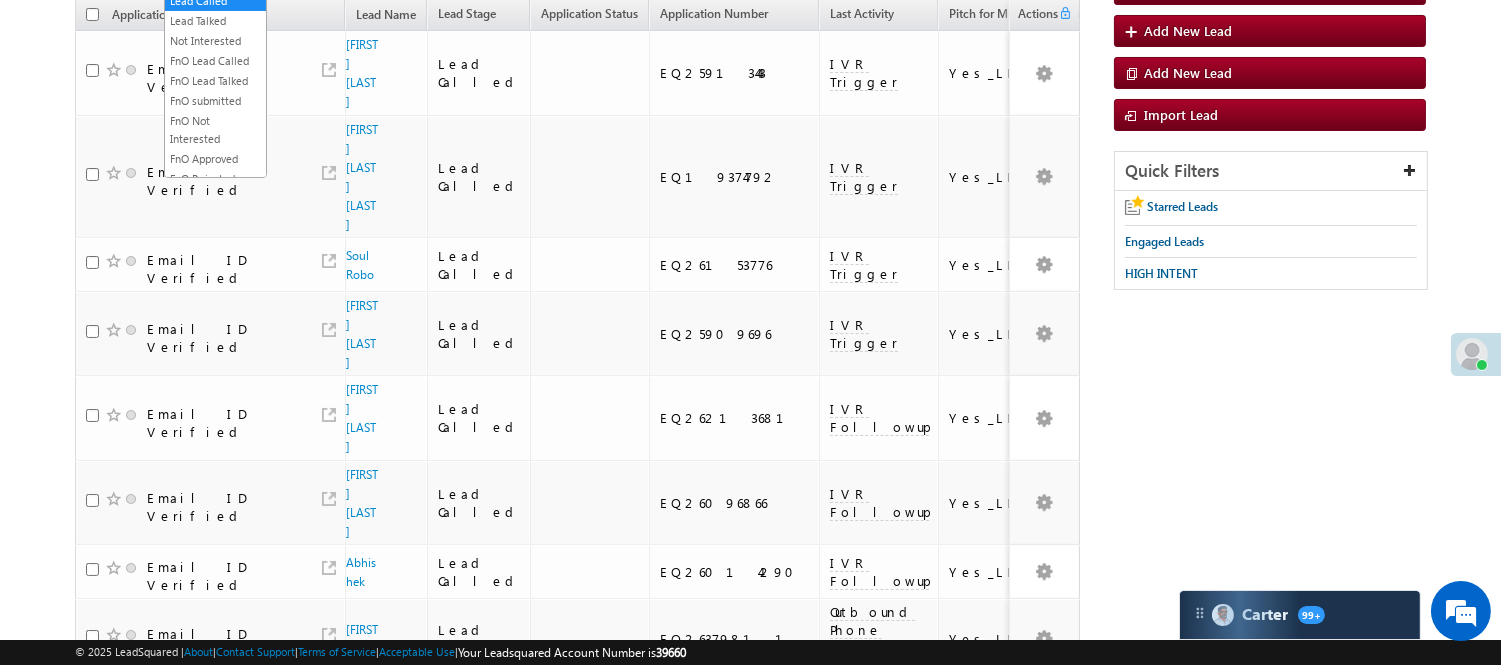 click on "Lead Called" at bounding box center [212, -17] 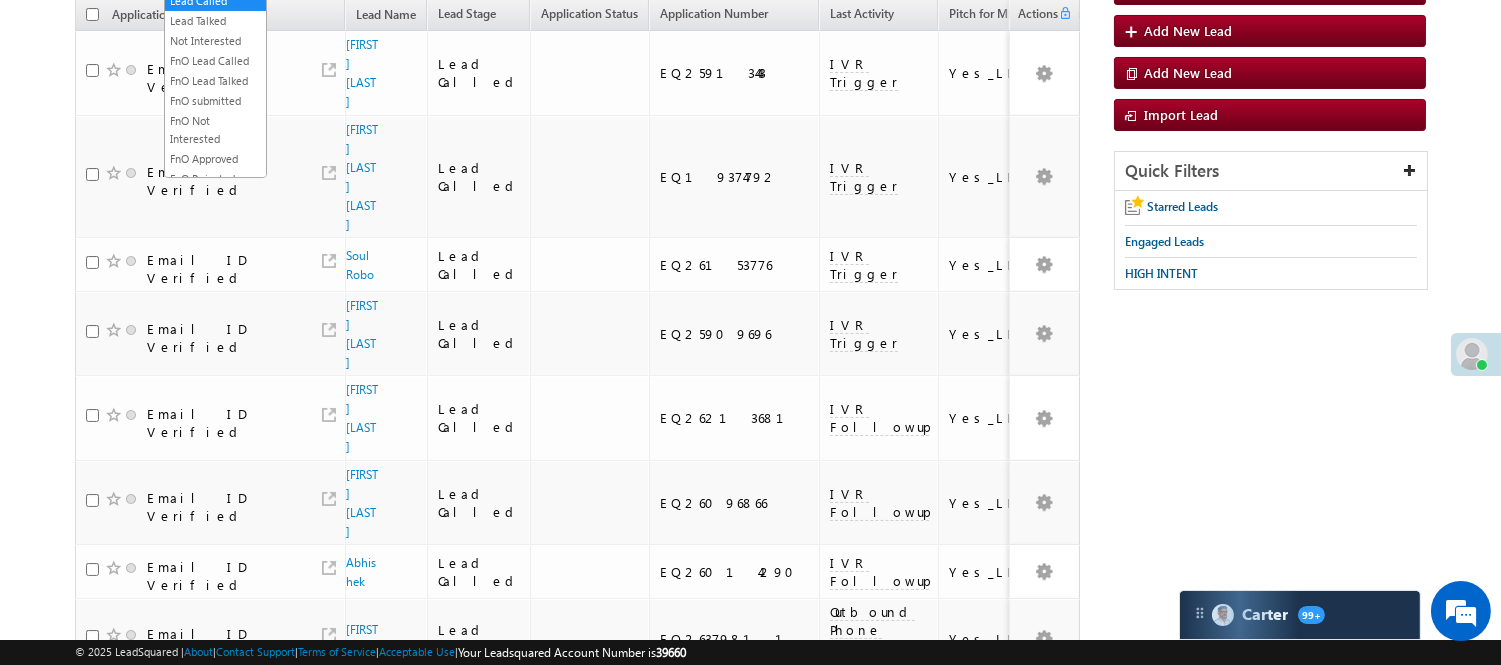 scroll, scrollTop: 0, scrollLeft: 0, axis: both 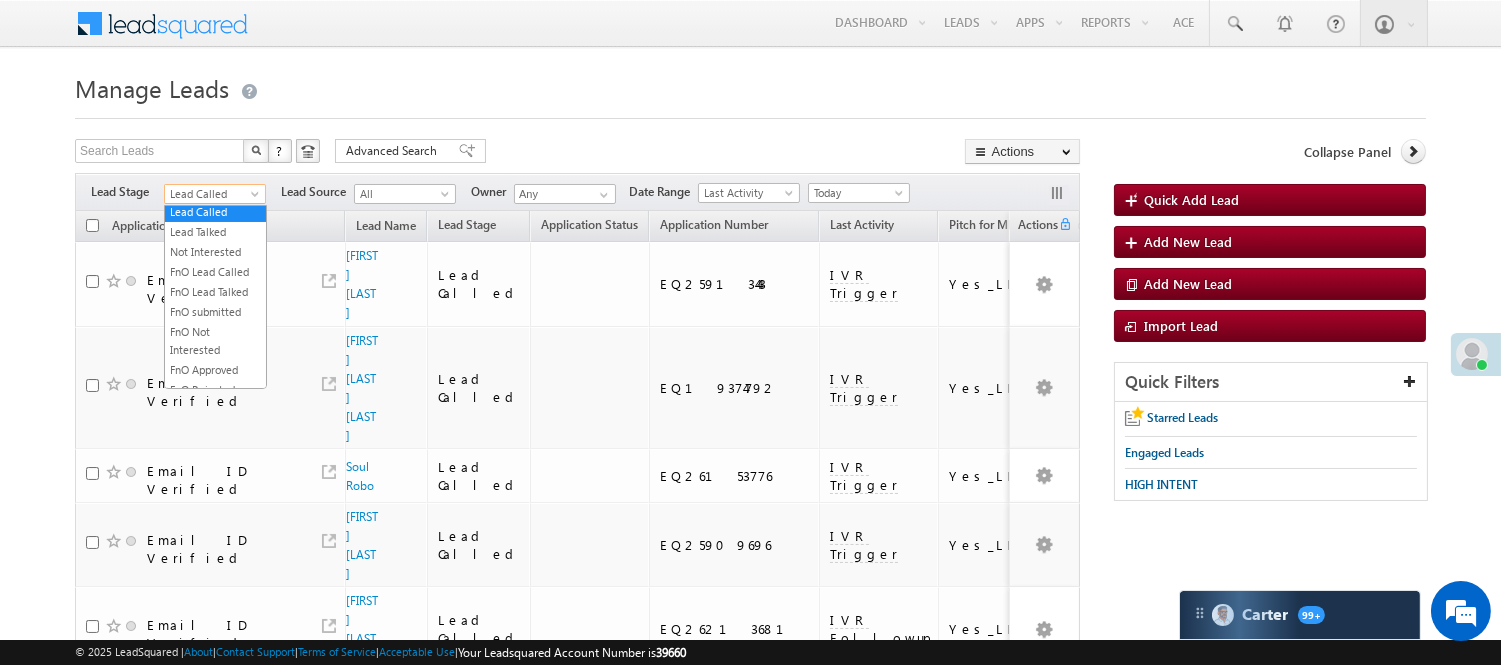 click on "Lead Called" at bounding box center (212, 194) 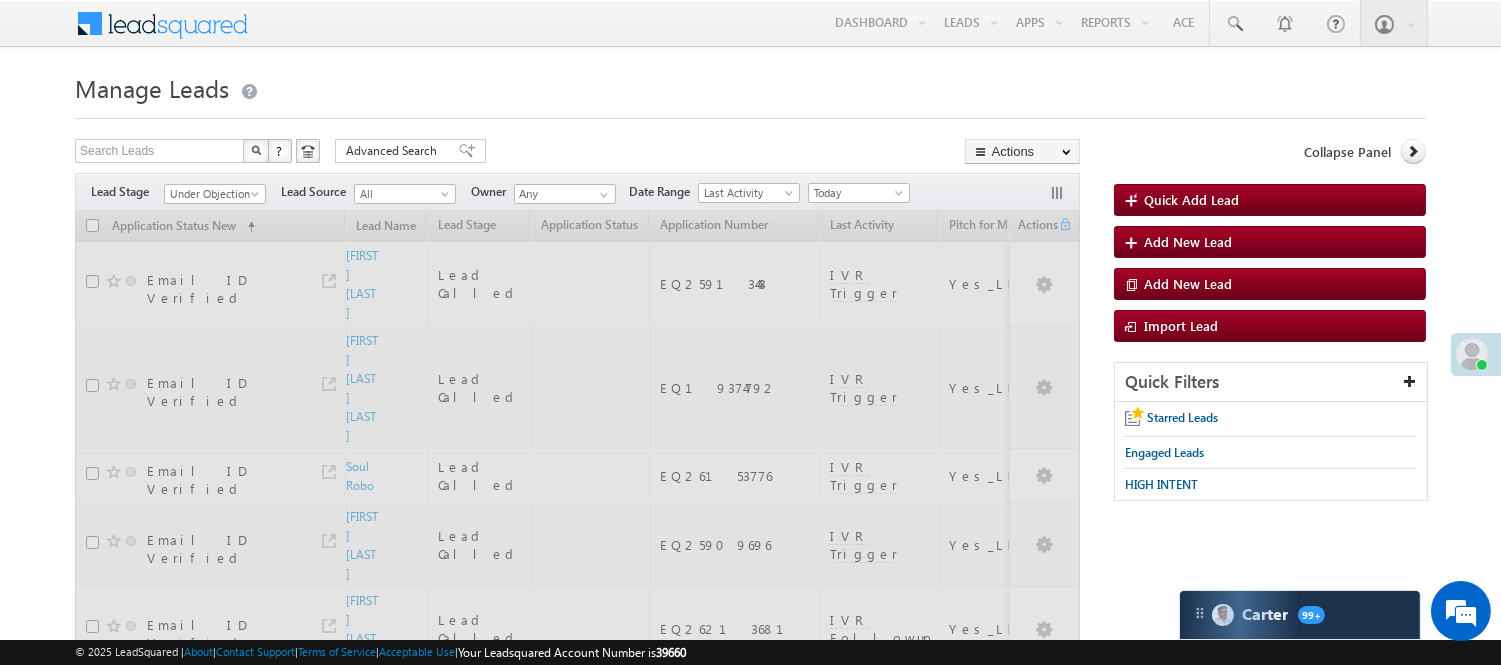click on "Manage Leads
Quick Add Lead
Search Leads X ?   120 results found
Advanced Search
Advanced Search
Actions Actions" at bounding box center (750, 1219) 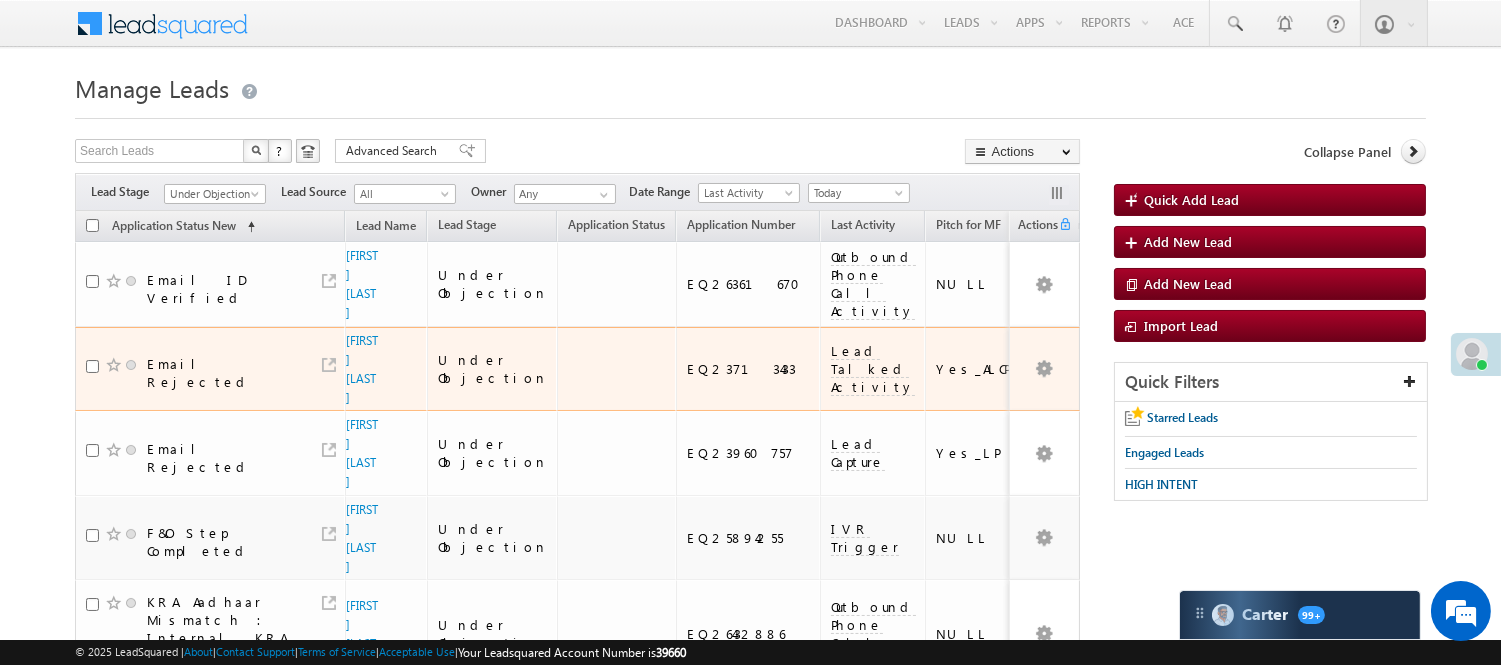scroll, scrollTop: 333, scrollLeft: 0, axis: vertical 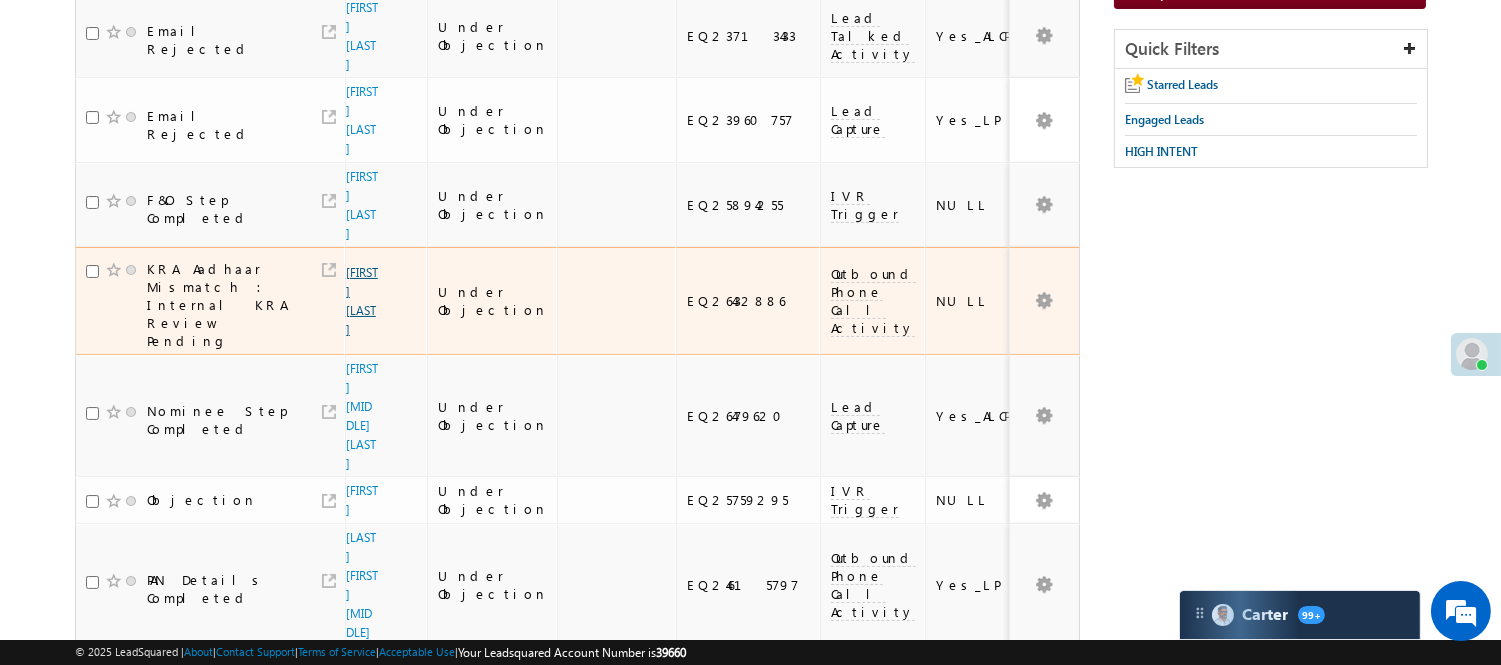 click on "[FIRST] [LAST]" at bounding box center [362, 301] 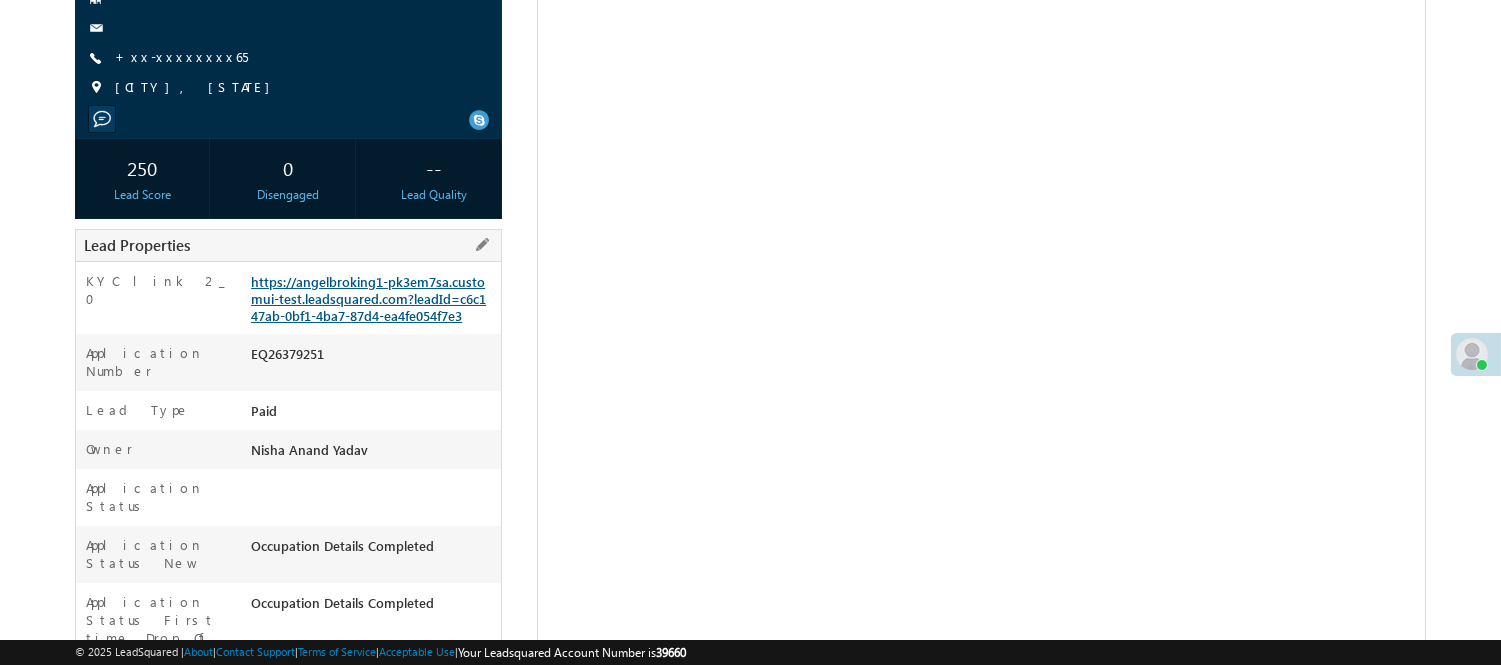 scroll, scrollTop: 224, scrollLeft: 0, axis: vertical 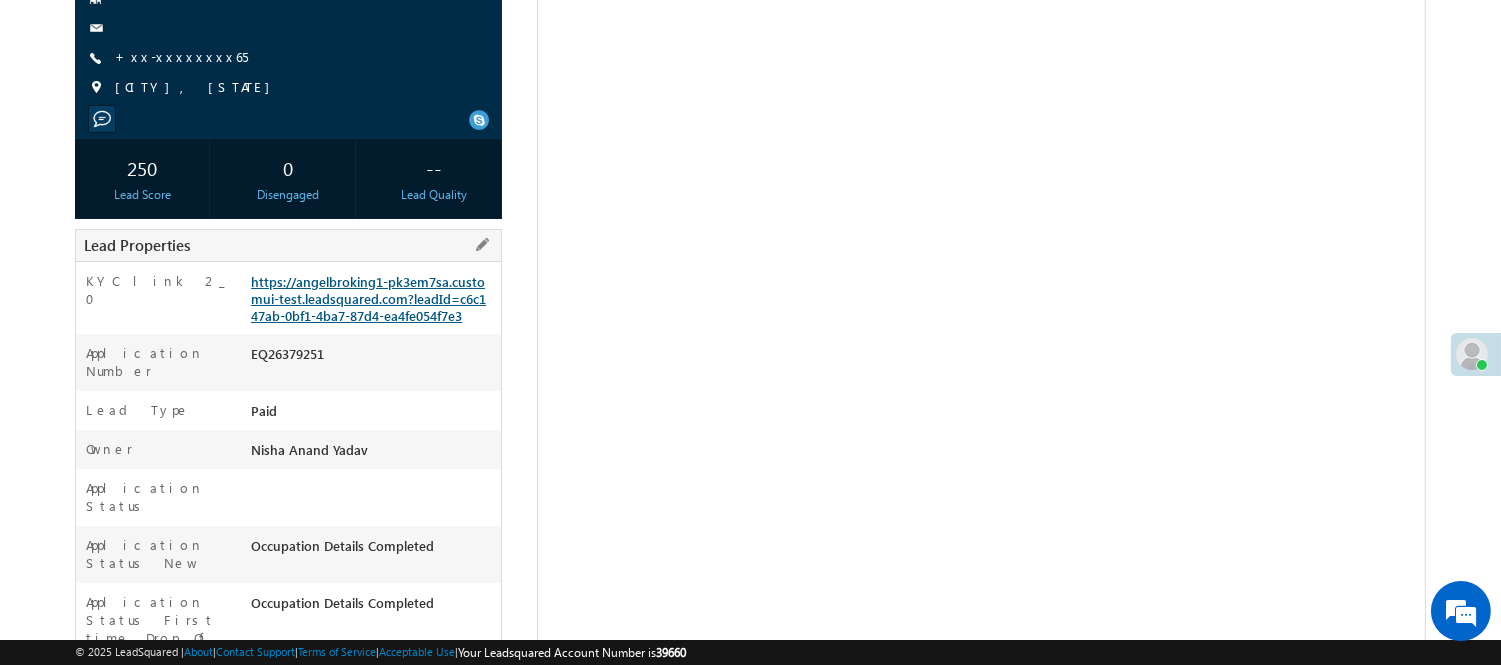 click on "https://angelbroking1-pk3em7sa.customui-test.leadsquared.com?leadId=c6c147ab-0bf1-4ba7-87d4-ea4fe054f7e3" at bounding box center (368, 298) 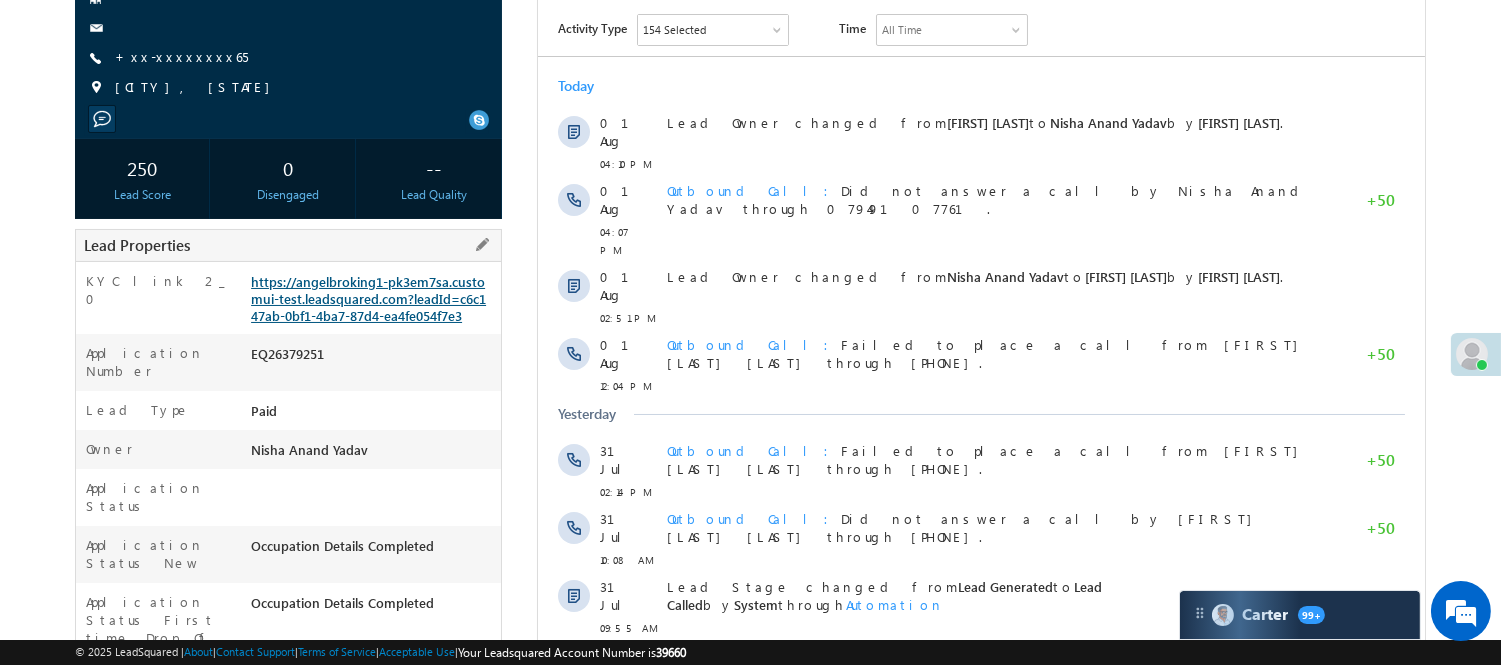 scroll, scrollTop: 0, scrollLeft: 0, axis: both 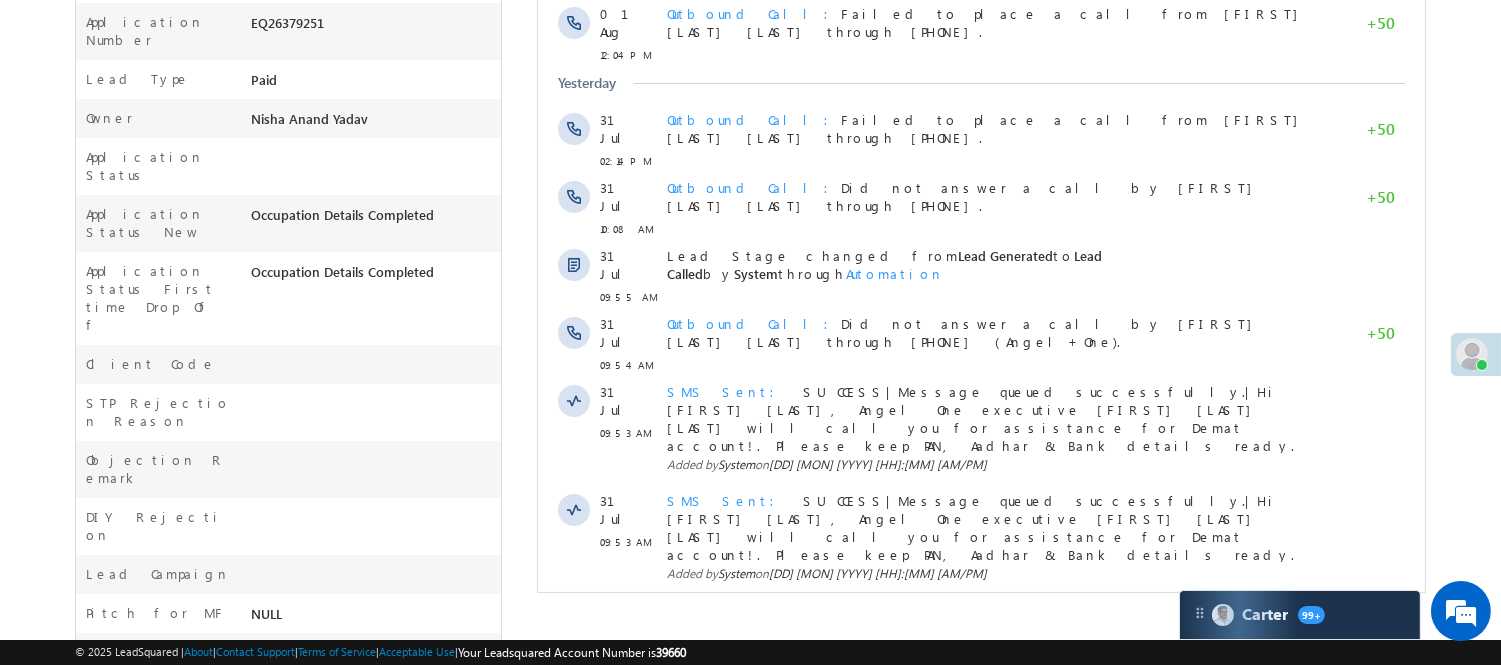 click on "Show More" at bounding box center (990, 627) 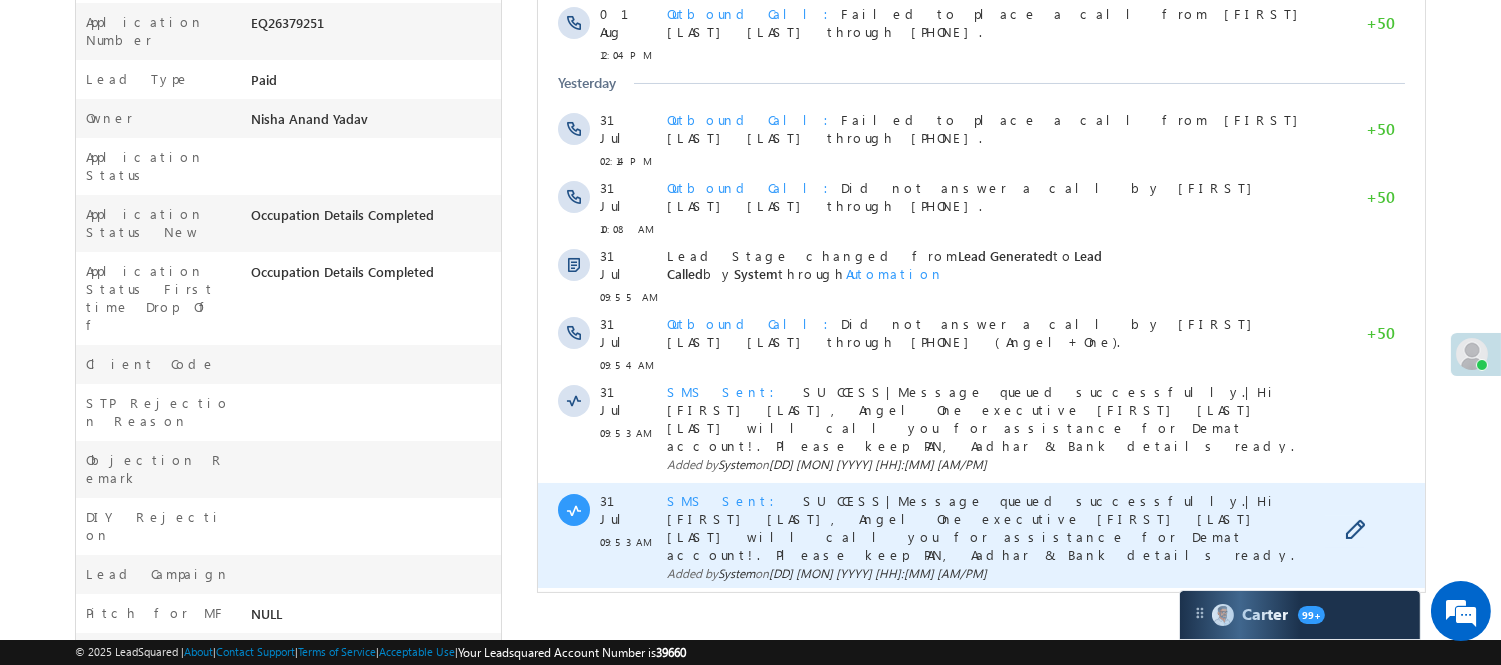 click on "SMS Sent" at bounding box center [726, 500] 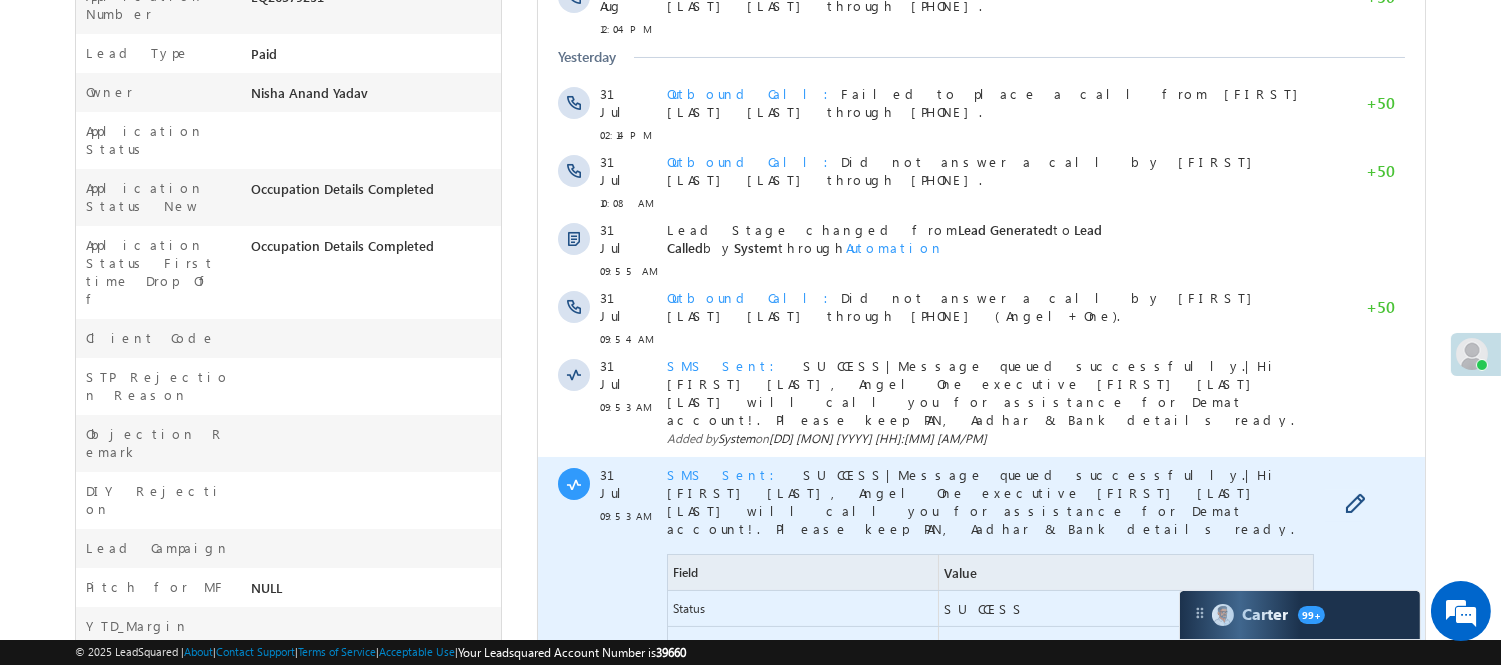 scroll, scrollTop: 666, scrollLeft: 0, axis: vertical 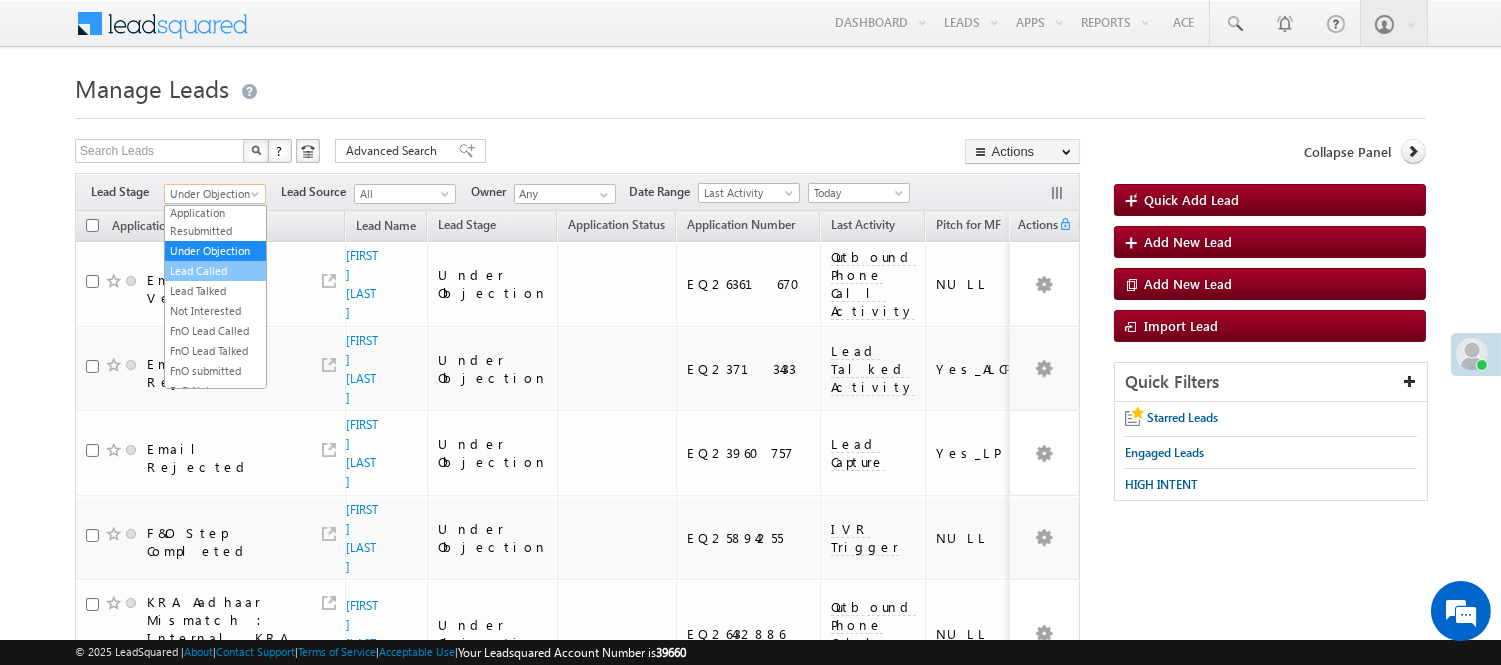 click on "Lead Called" at bounding box center [215, 271] 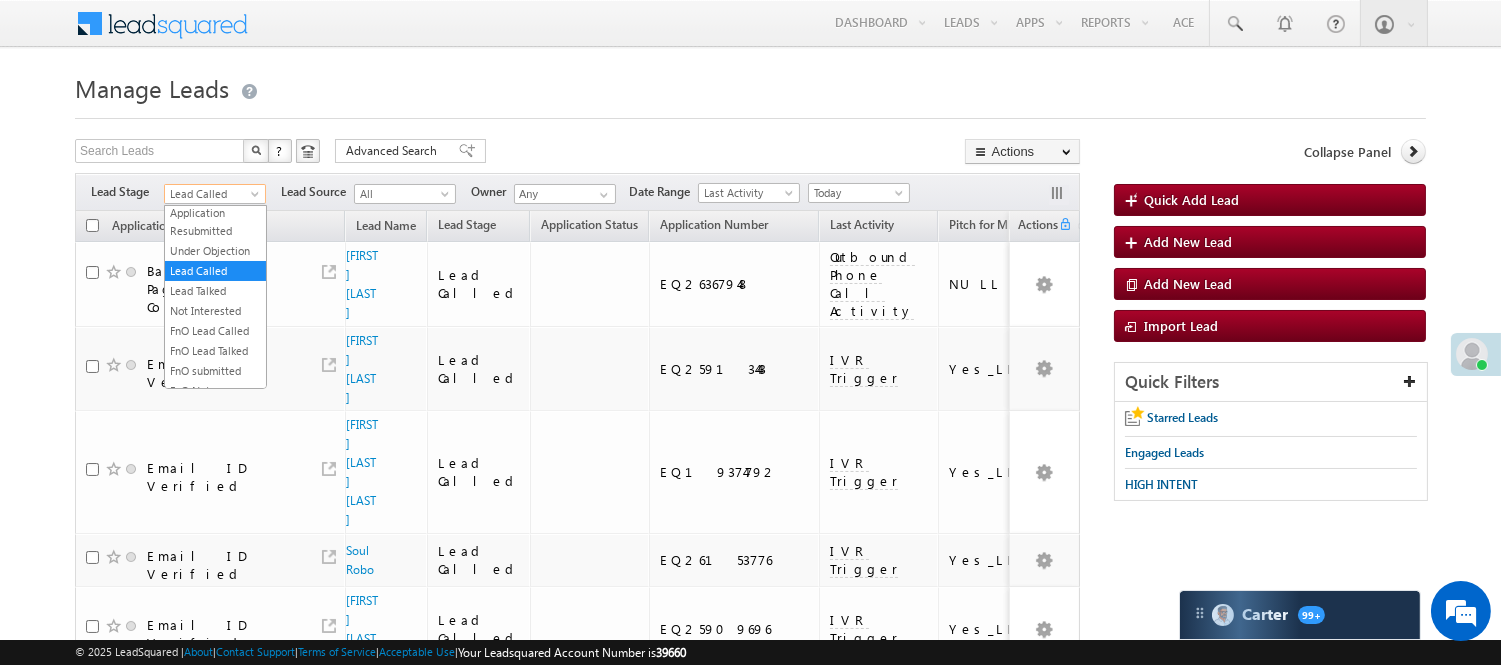 click on "Lead Called" at bounding box center (212, 194) 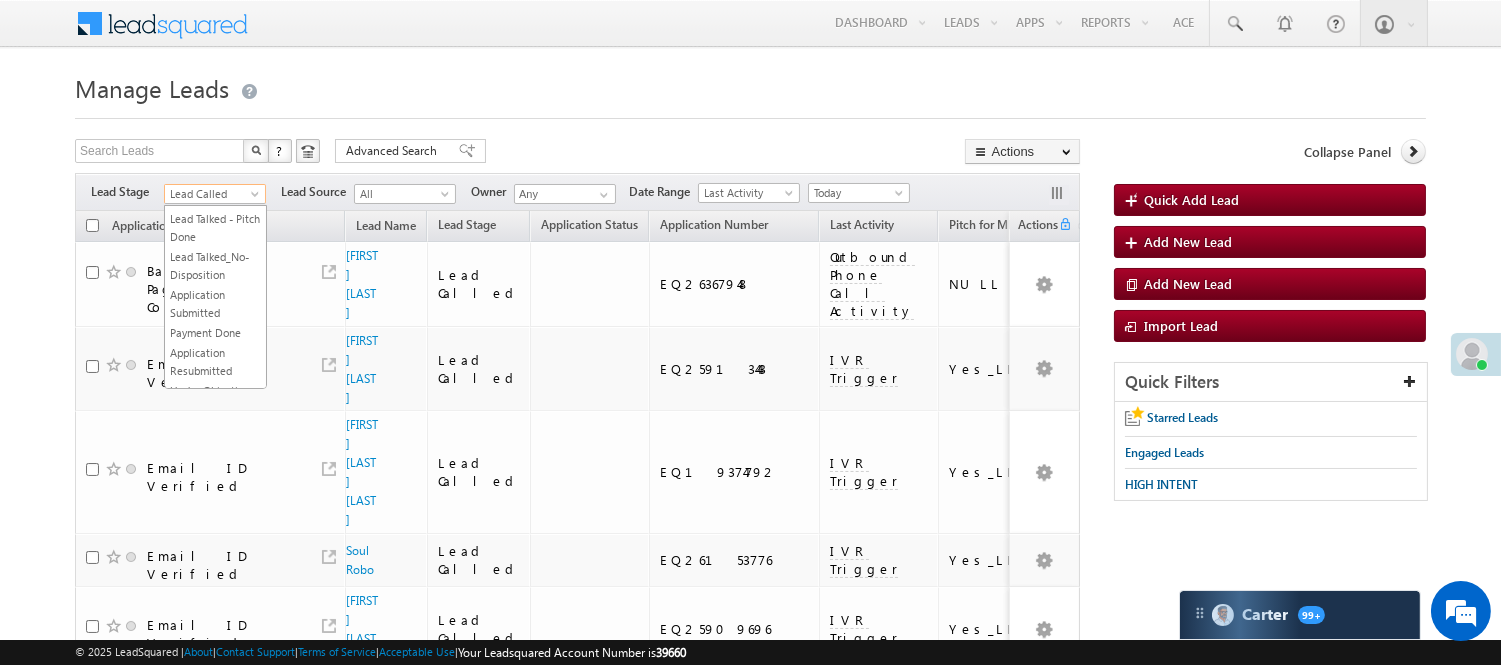 scroll, scrollTop: 0, scrollLeft: 0, axis: both 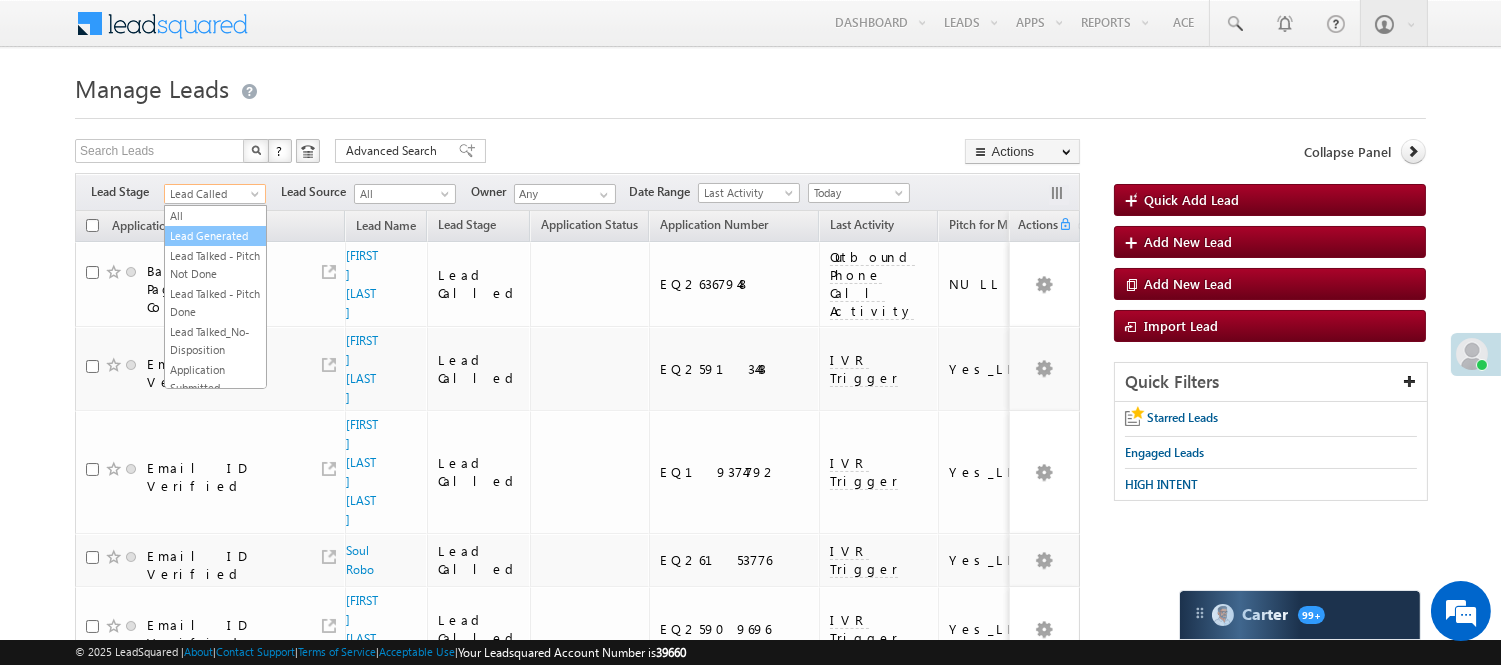 click on "Lead Generated" at bounding box center [215, 236] 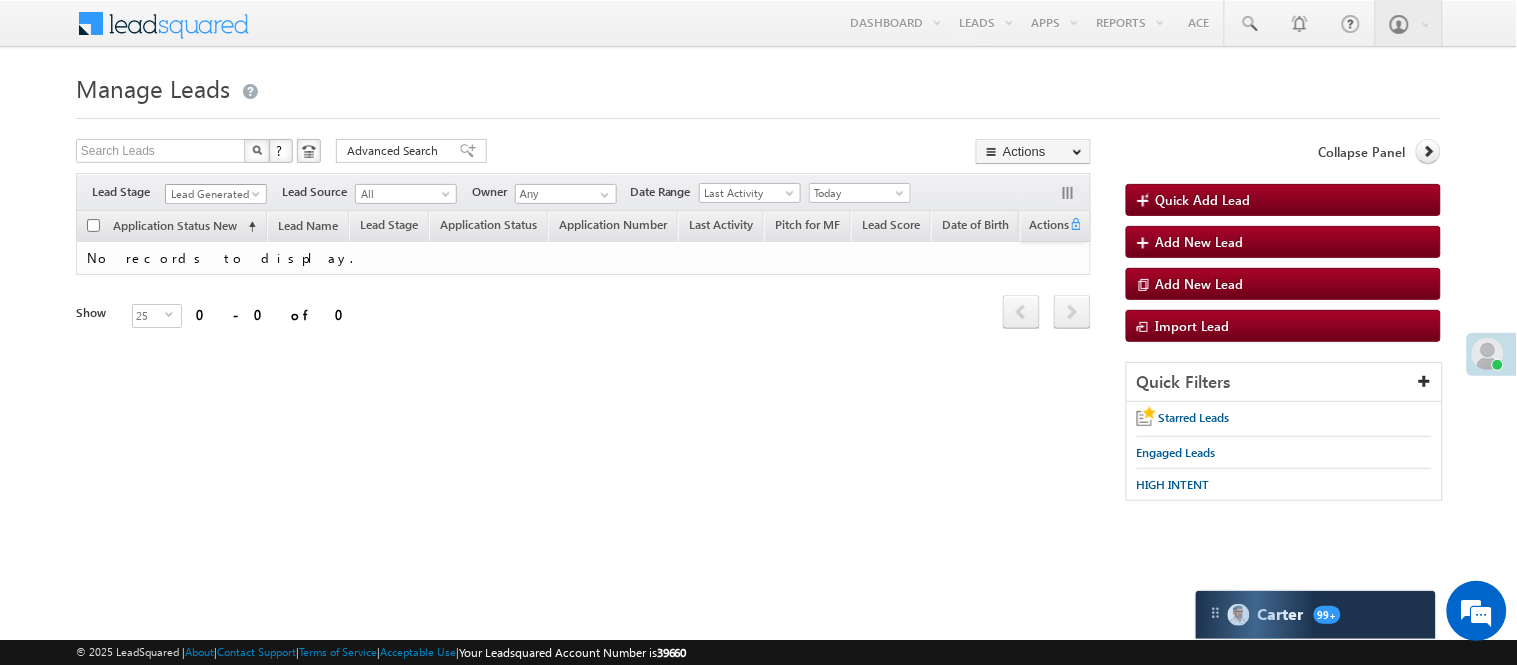 click on "Lead Generated" at bounding box center [213, 194] 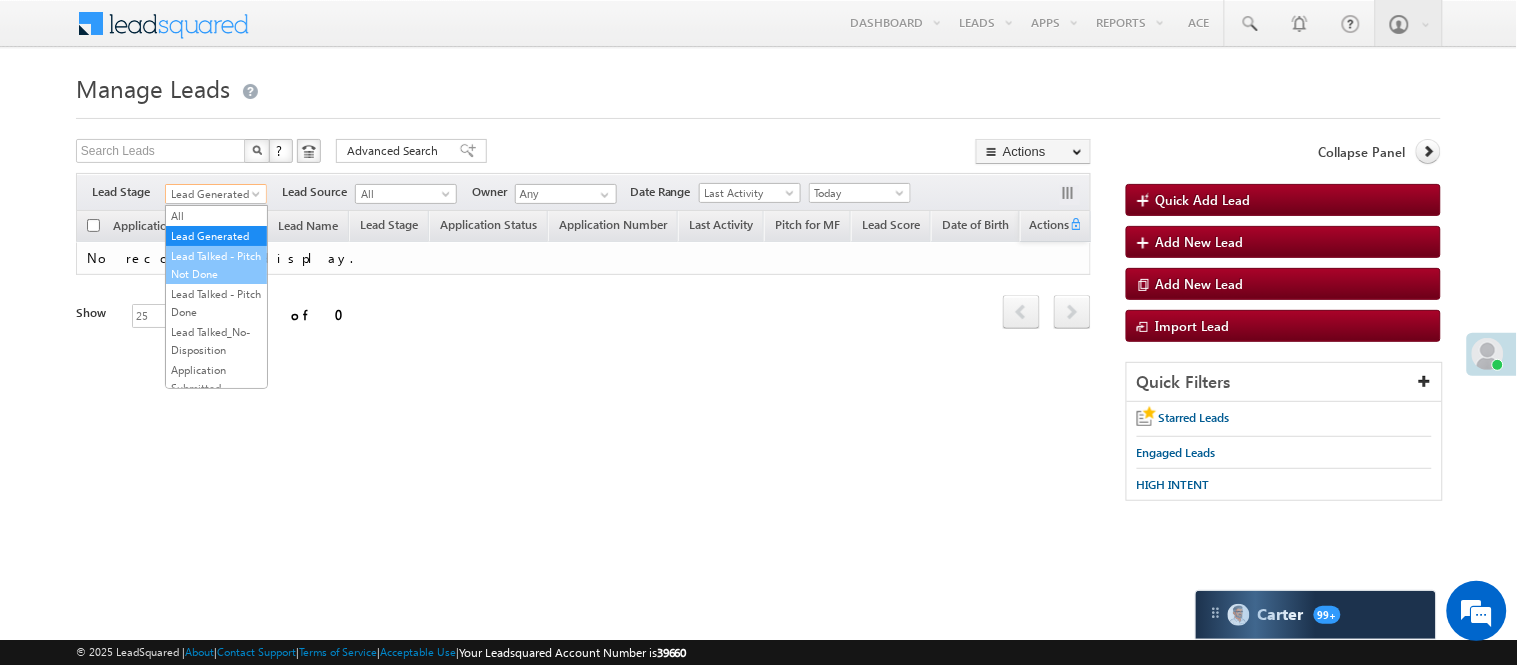 click on "Lead Talked - Pitch Not Done" at bounding box center (216, 265) 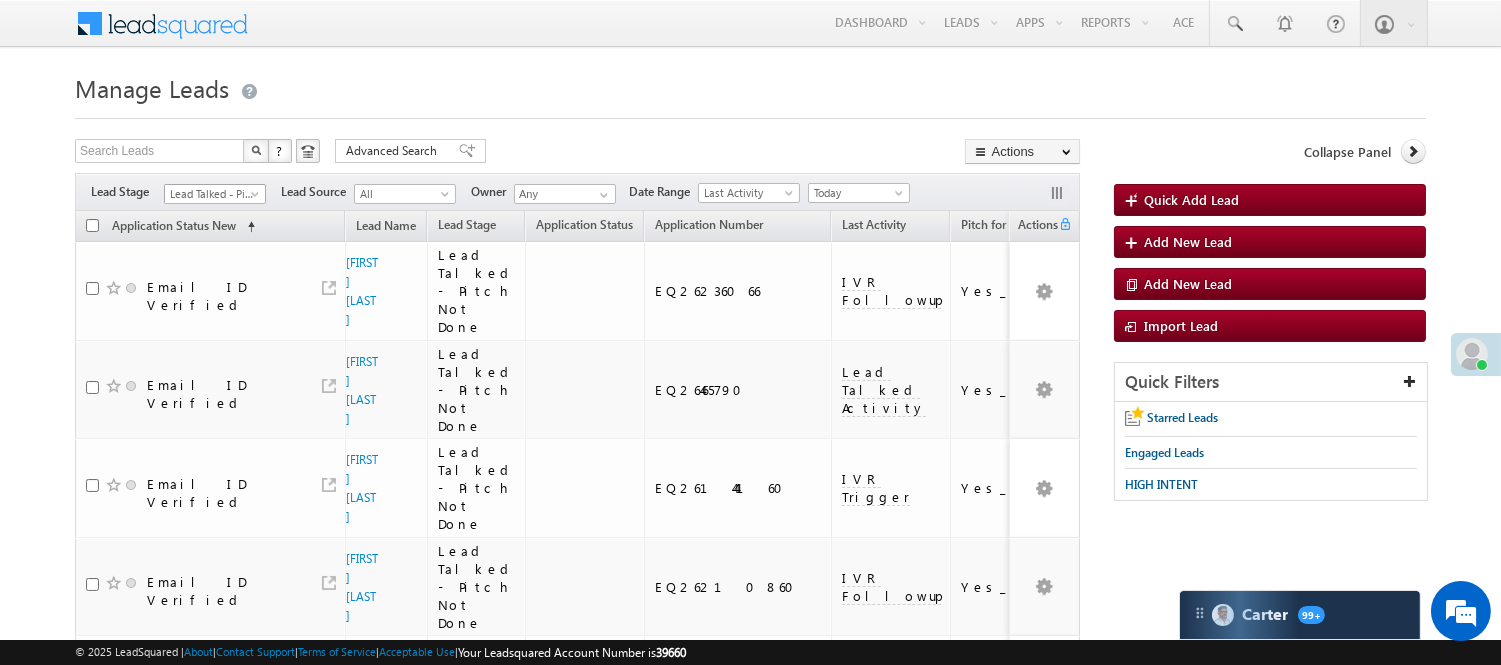 scroll, scrollTop: 0, scrollLeft: 0, axis: both 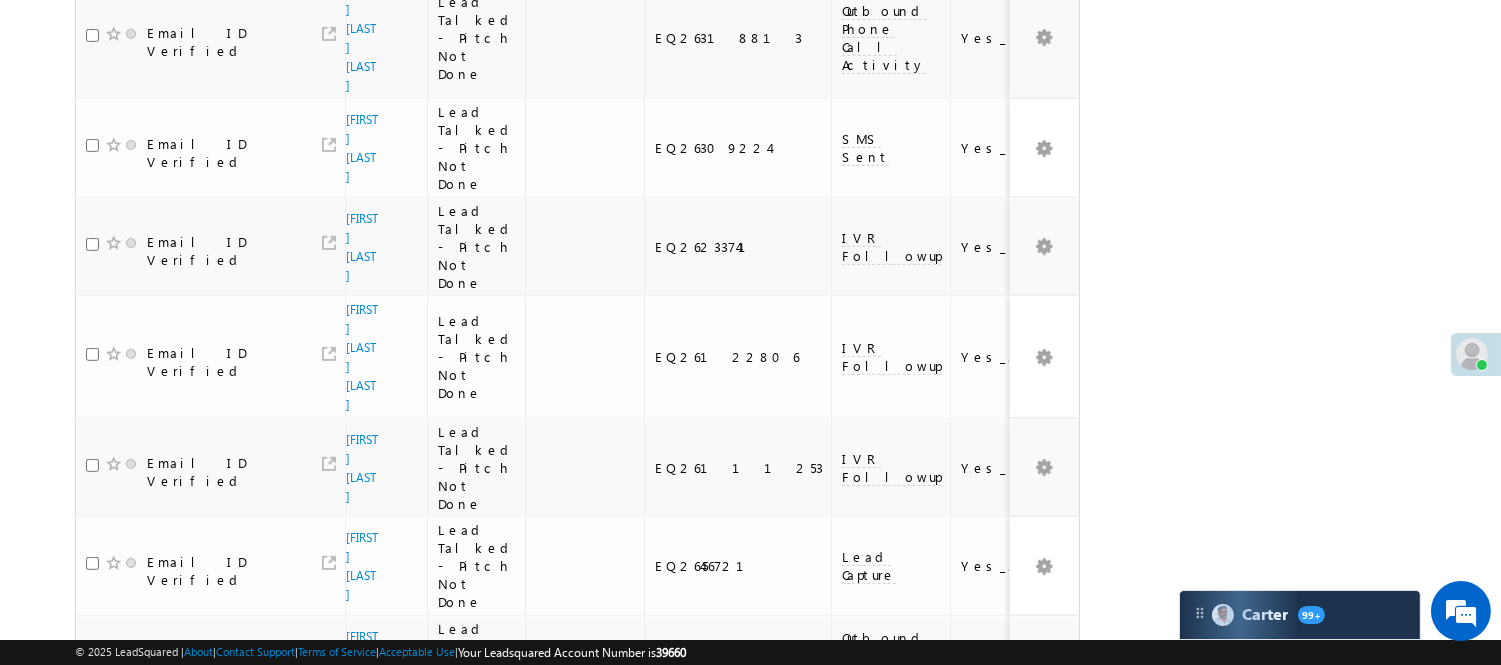 click on "2" at bounding box center [1018, 1048] 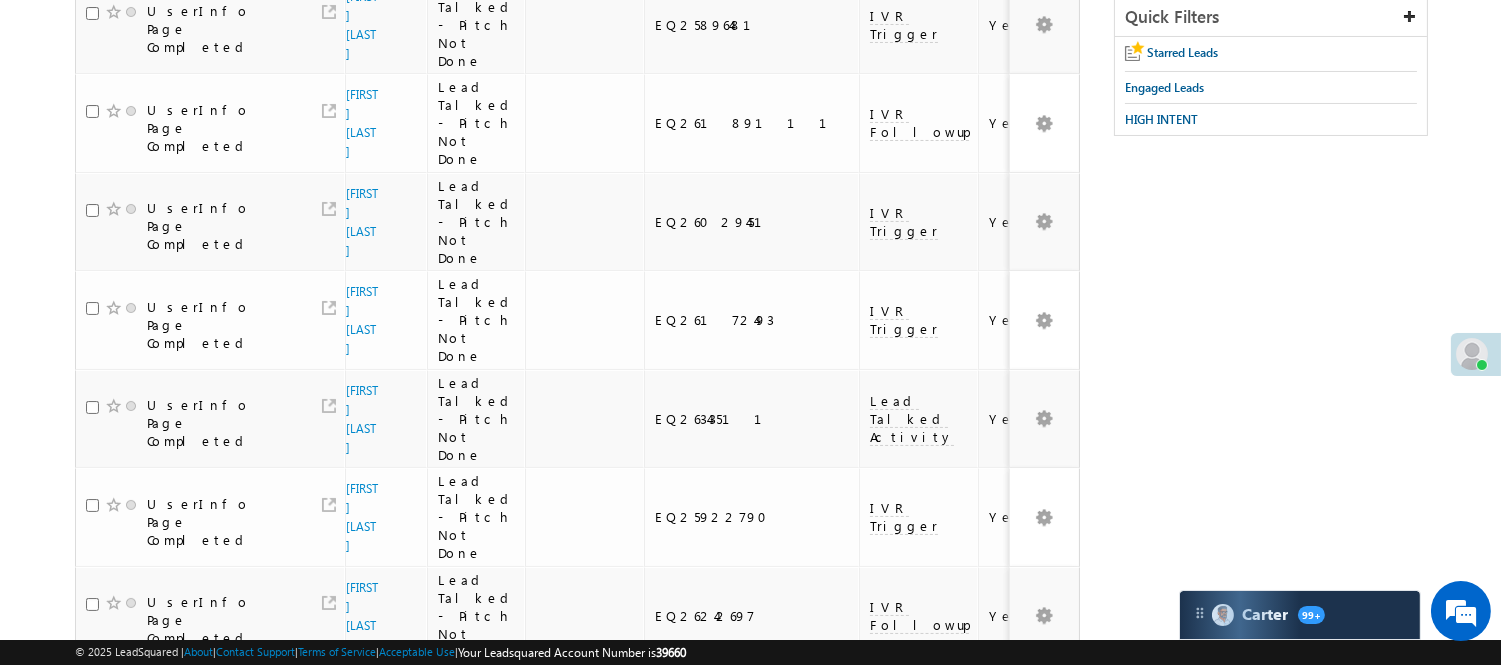 scroll, scrollTop: 0, scrollLeft: 0, axis: both 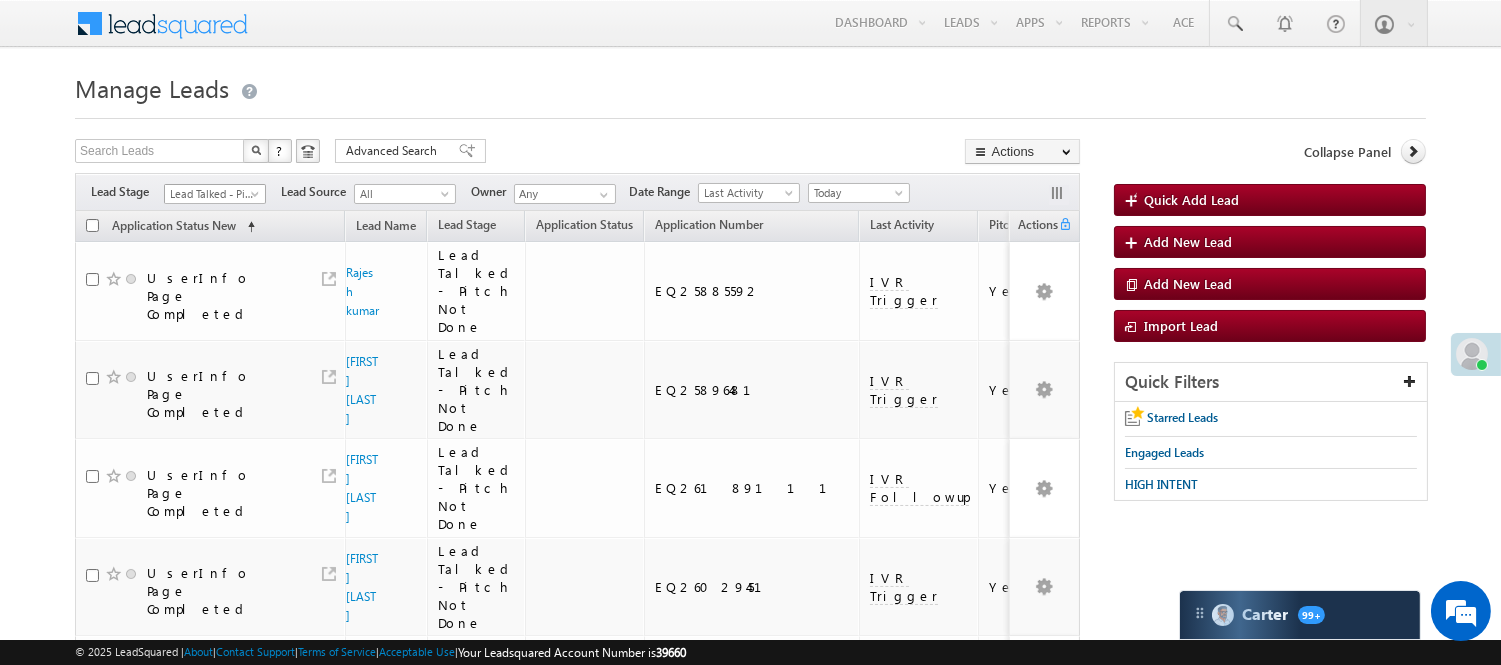 click on "Lead Talked - Pitch Not Done" at bounding box center (212, 194) 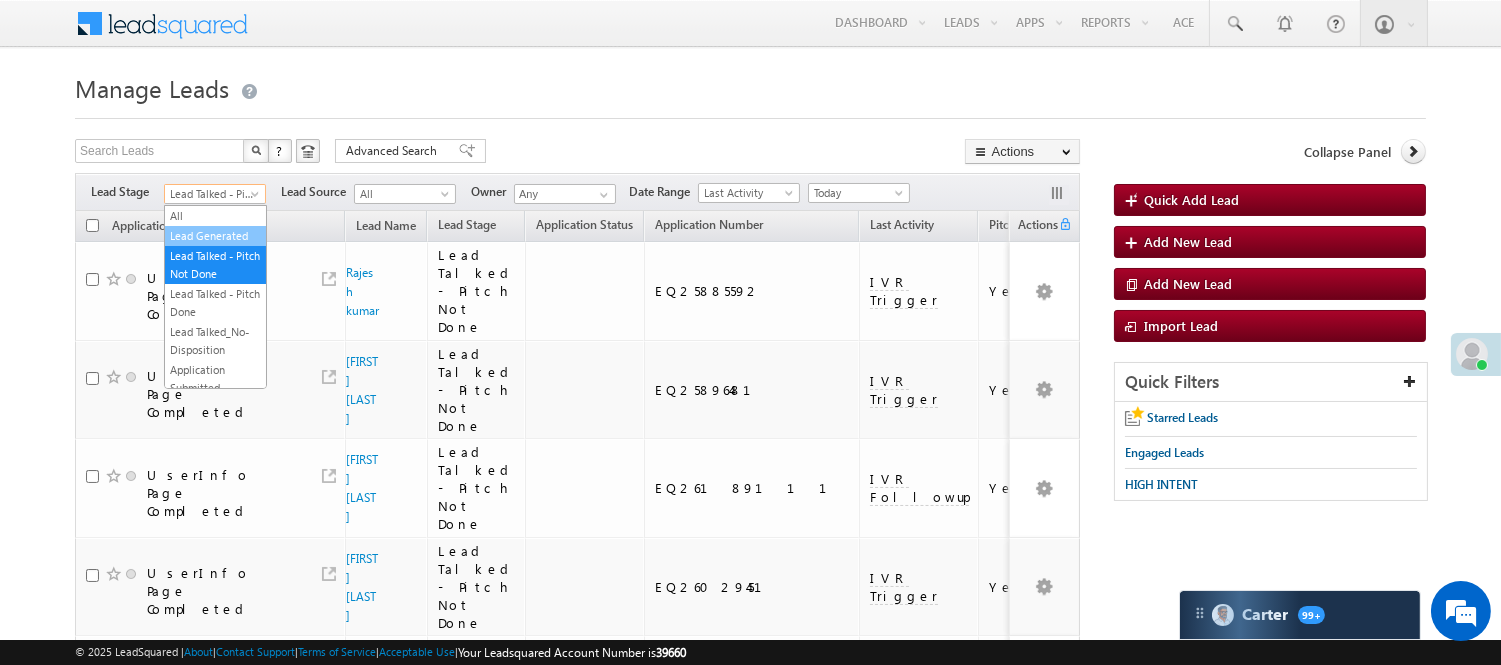click on "Lead Generated" at bounding box center (215, 236) 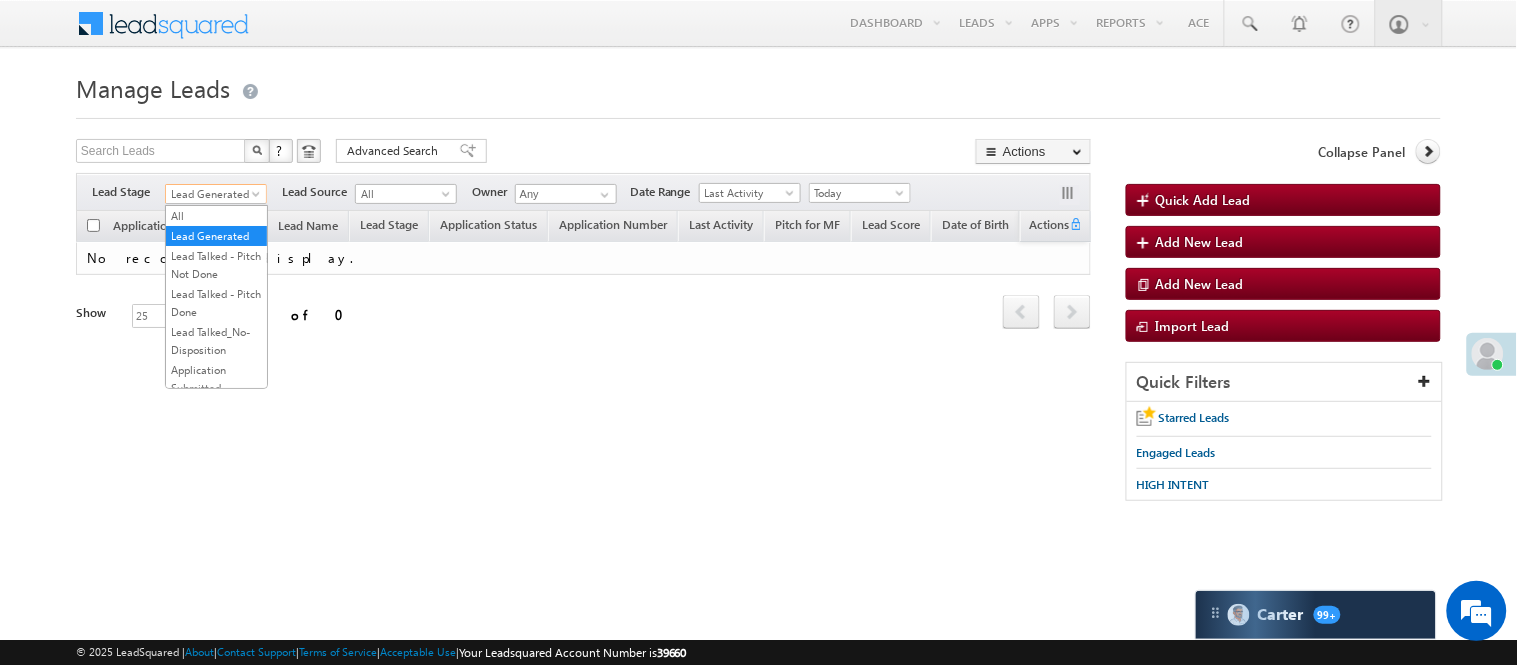 click on "Lead Generated" at bounding box center (213, 194) 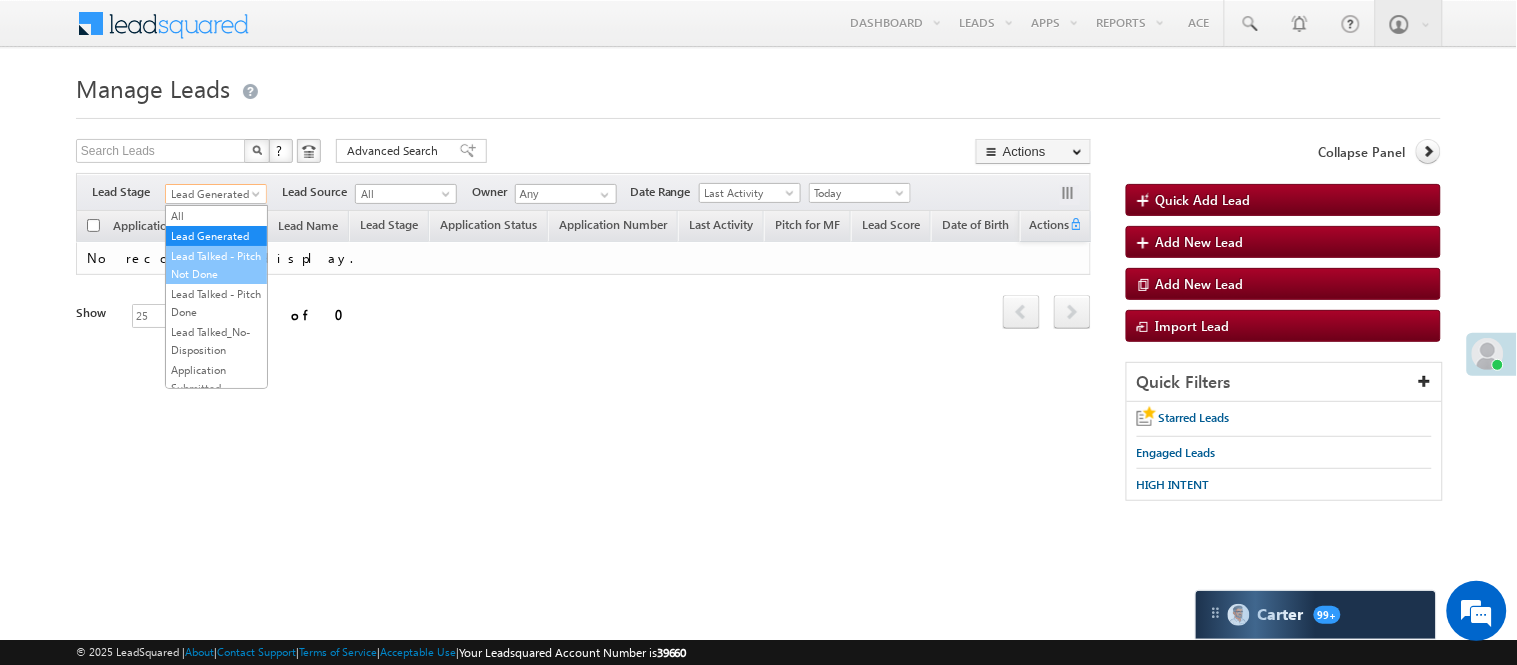 click on "Lead Talked - Pitch Not Done" at bounding box center [216, 265] 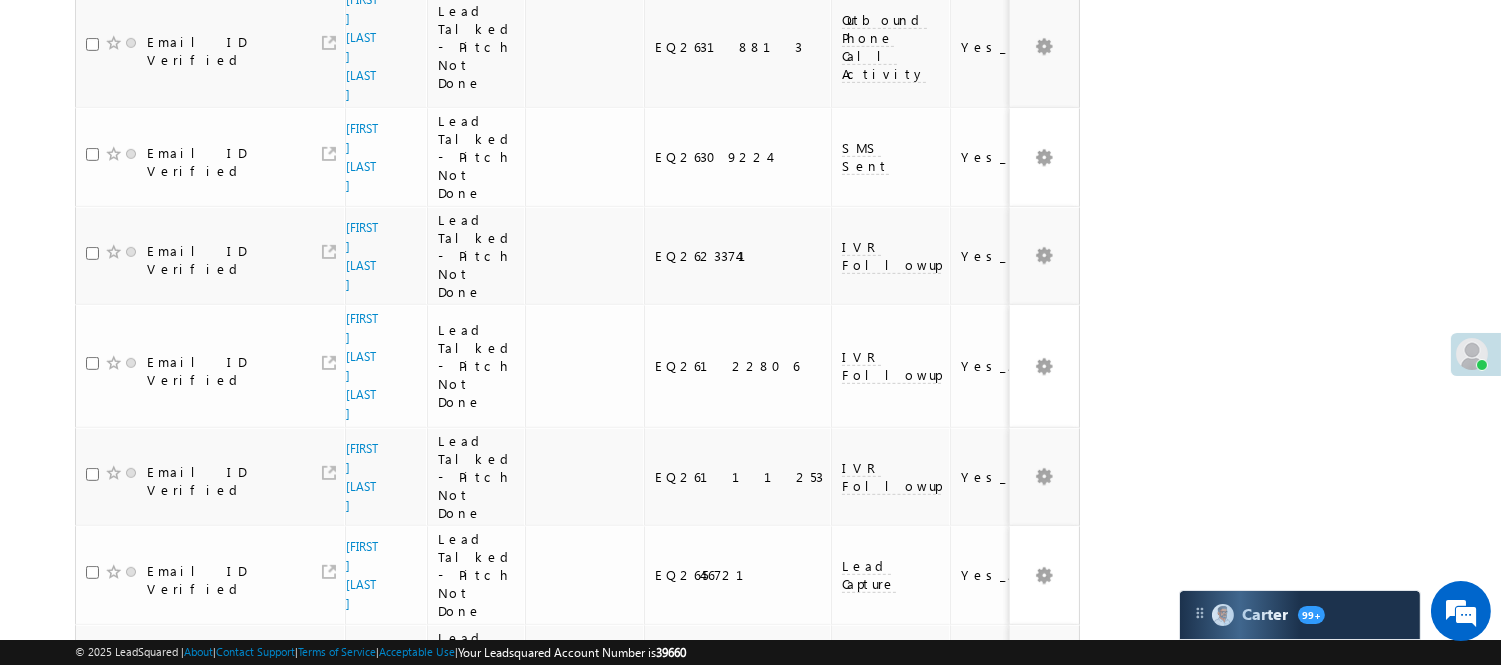 scroll, scrollTop: 1791, scrollLeft: 0, axis: vertical 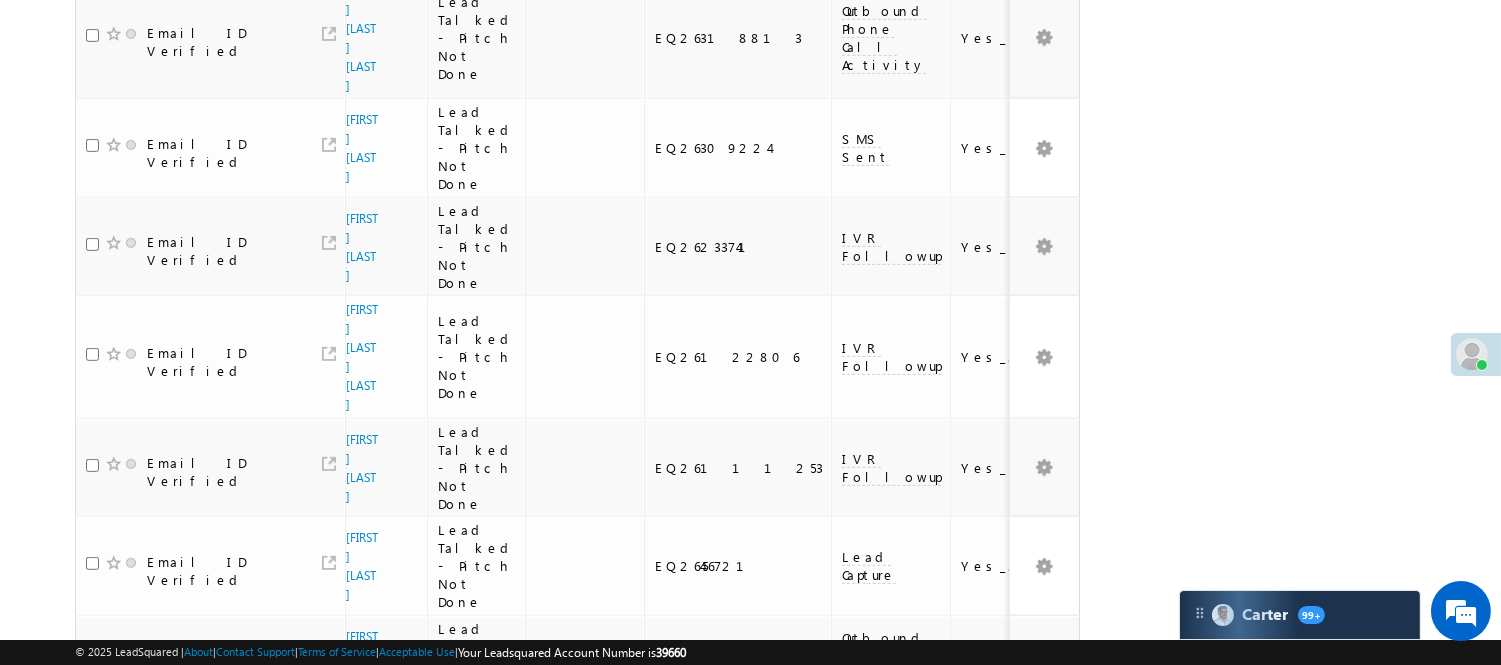 click on "2" at bounding box center (1018, 1048) 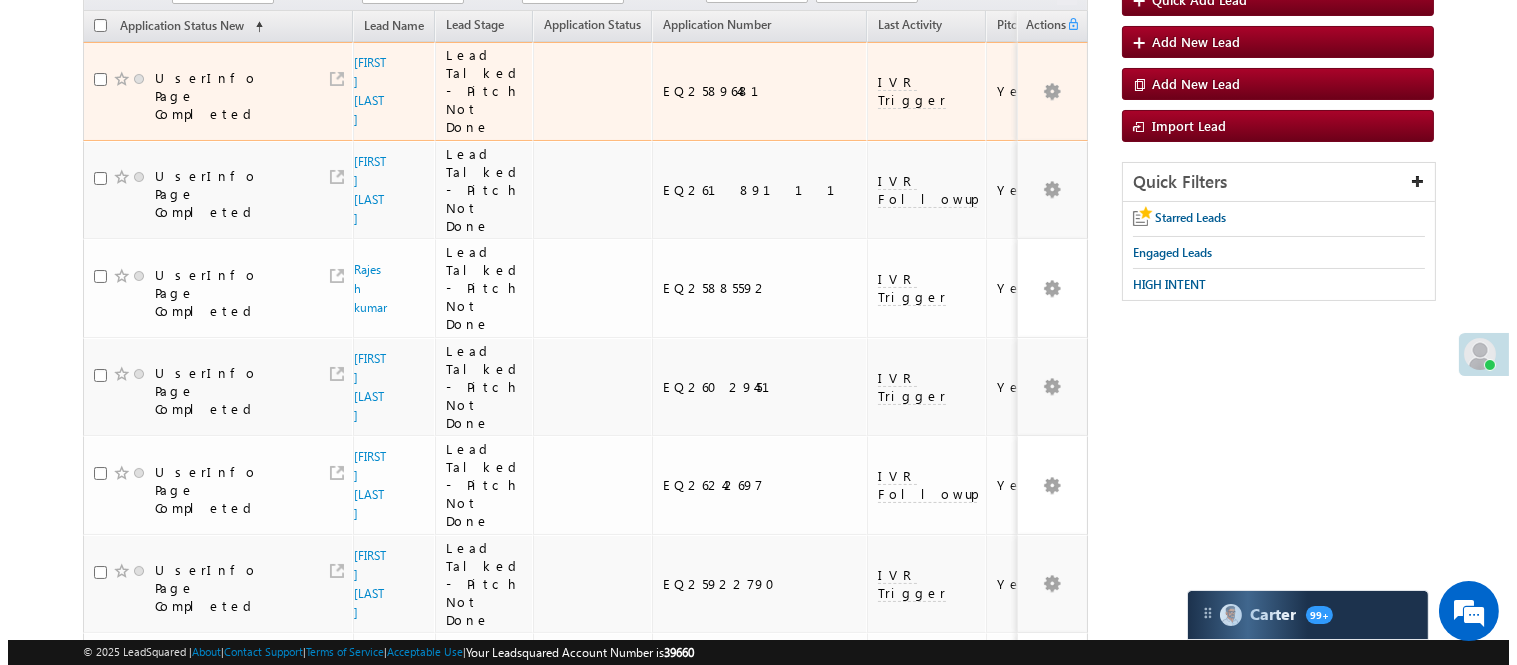 scroll, scrollTop: 0, scrollLeft: 0, axis: both 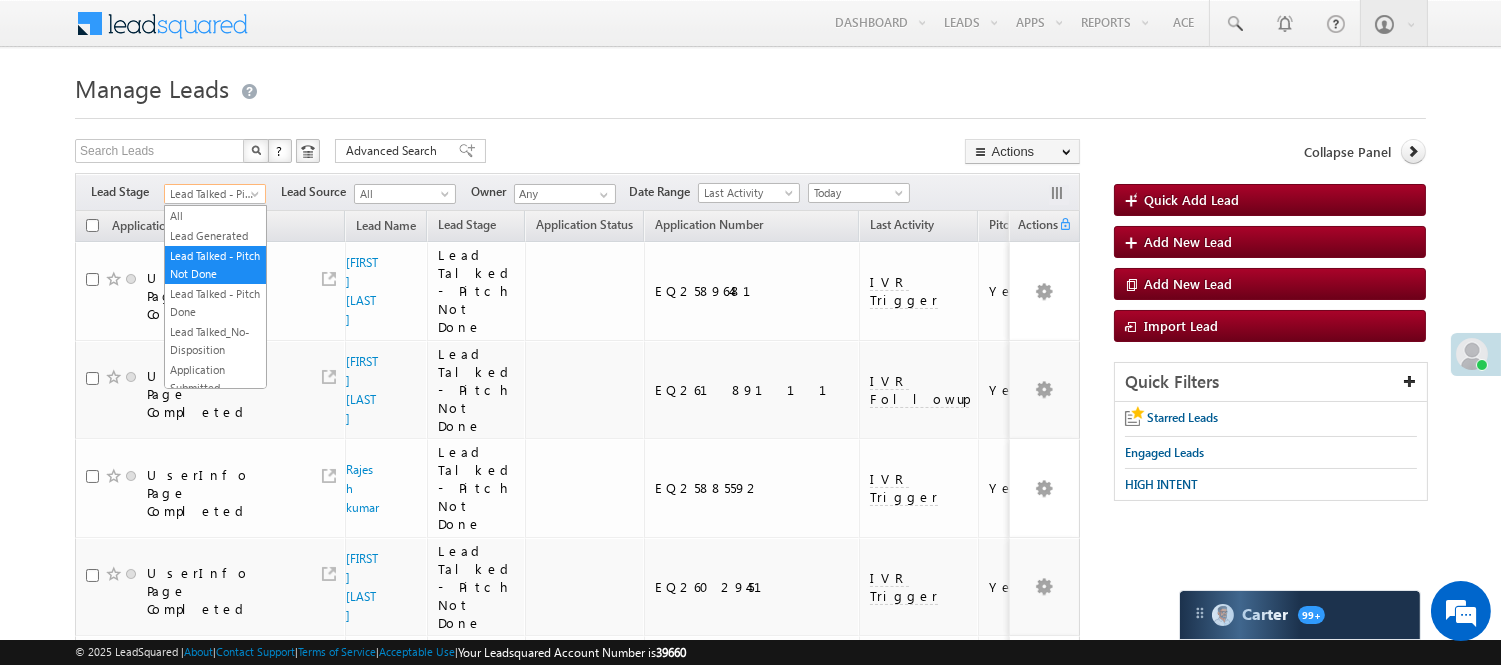 click on "Lead Talked - Pitch Not Done" at bounding box center [212, 194] 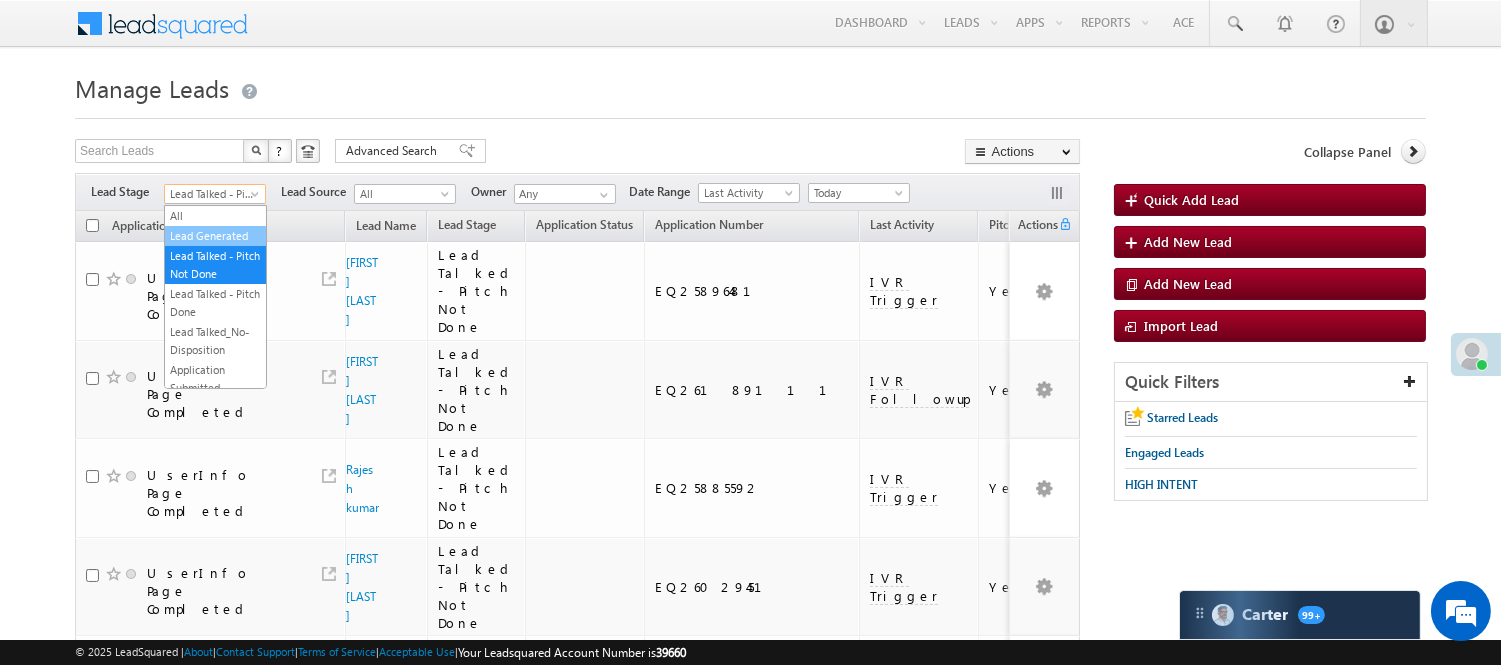 click on "Lead Generated" at bounding box center (215, 236) 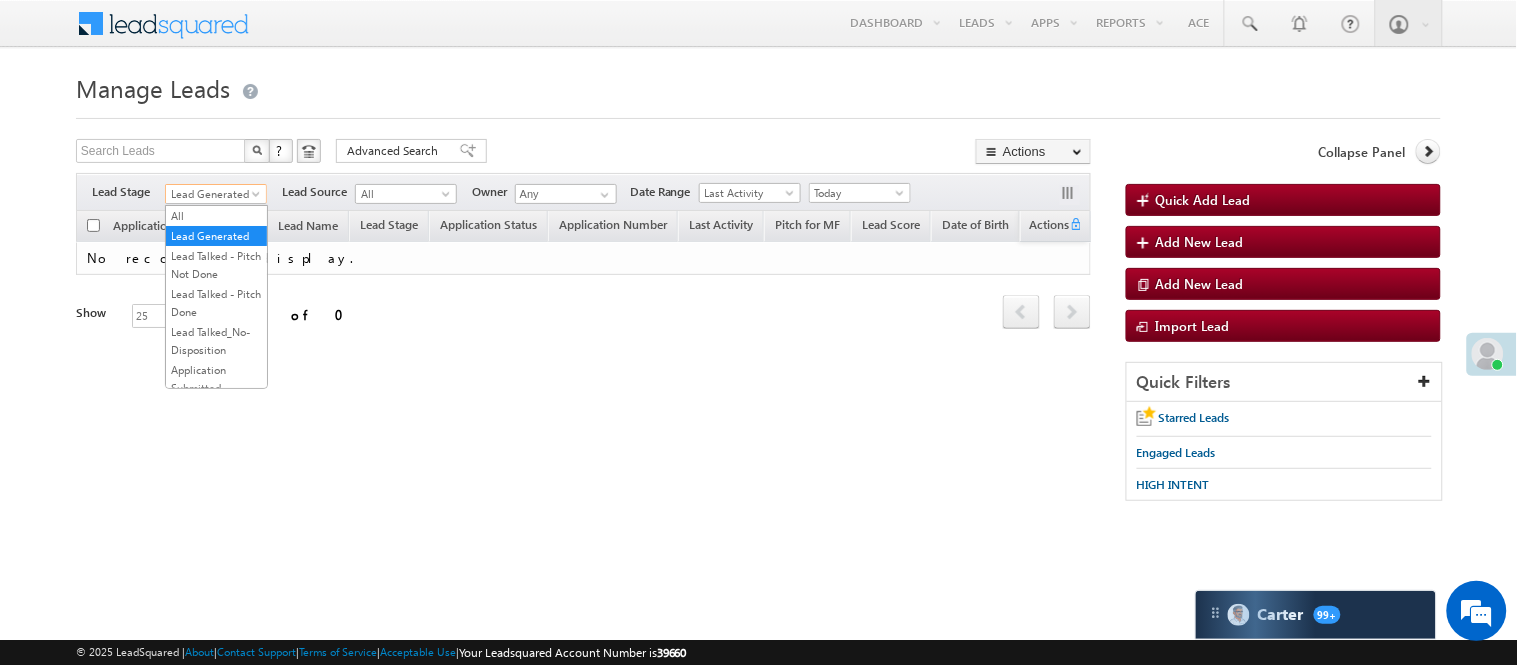 drag, startPoint x: 216, startPoint y: 201, endPoint x: 207, endPoint y: 247, distance: 46.872166 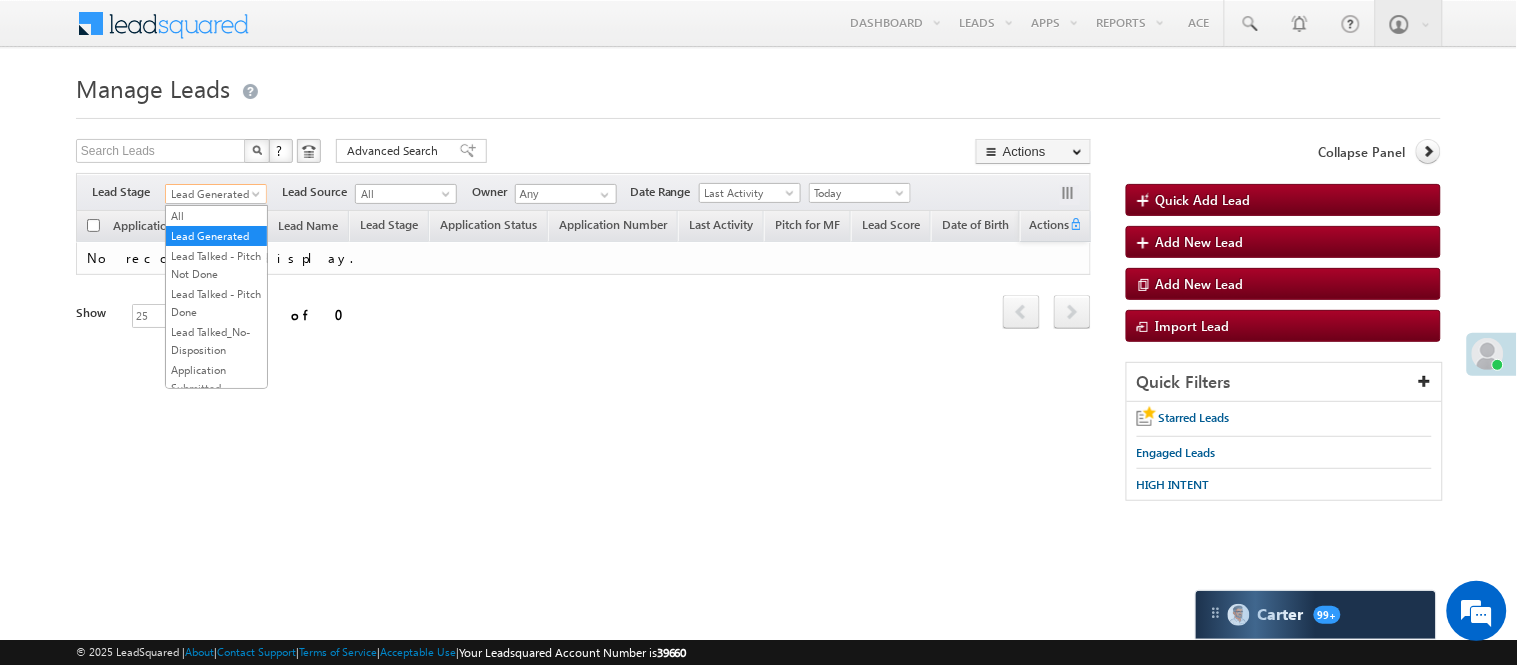 click on "Lead Generated" at bounding box center [213, 194] 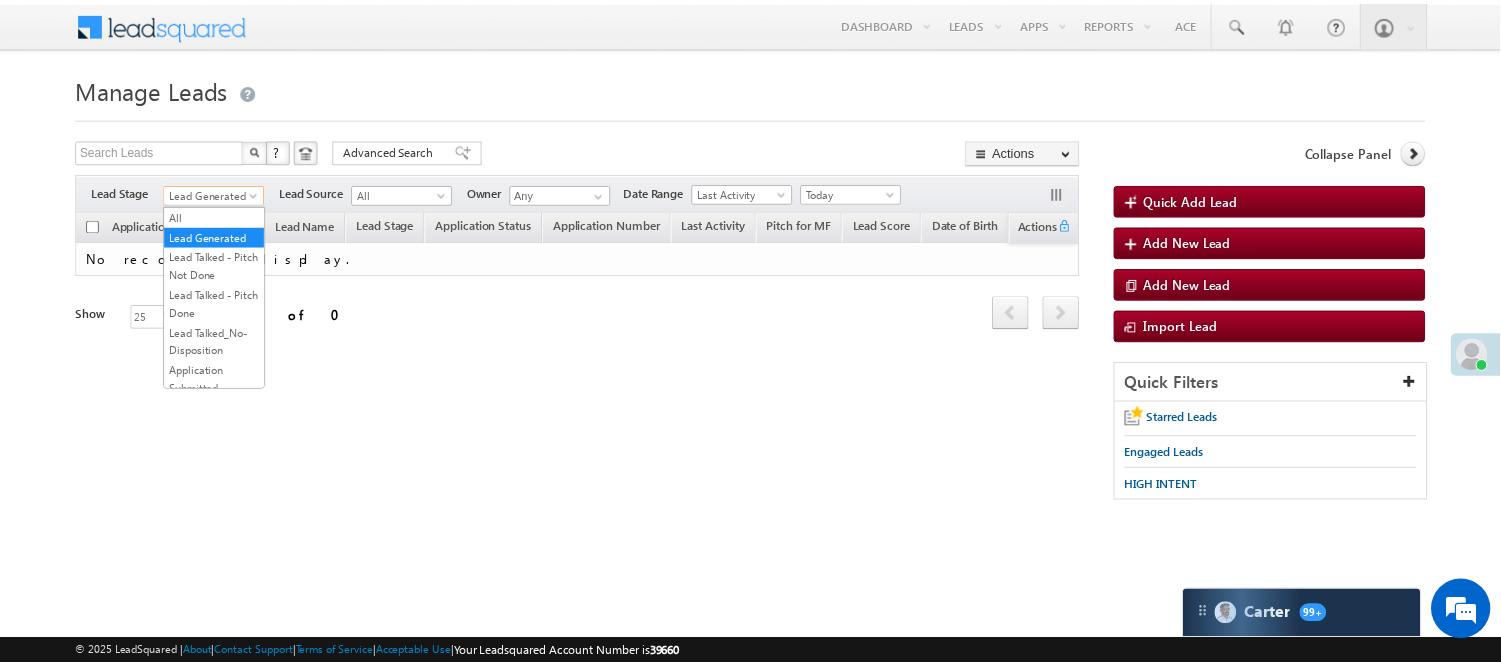 scroll, scrollTop: 333, scrollLeft: 0, axis: vertical 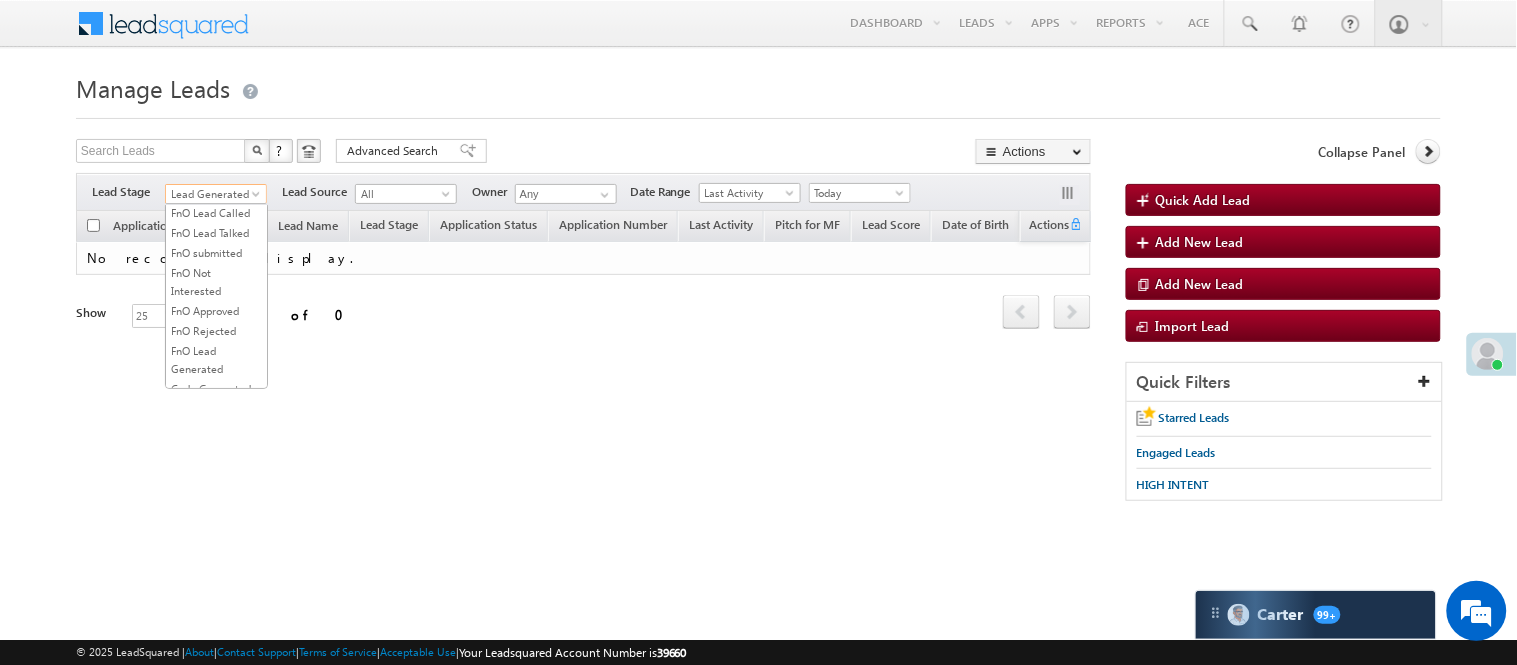 click on "Lead Called" at bounding box center (216, 153) 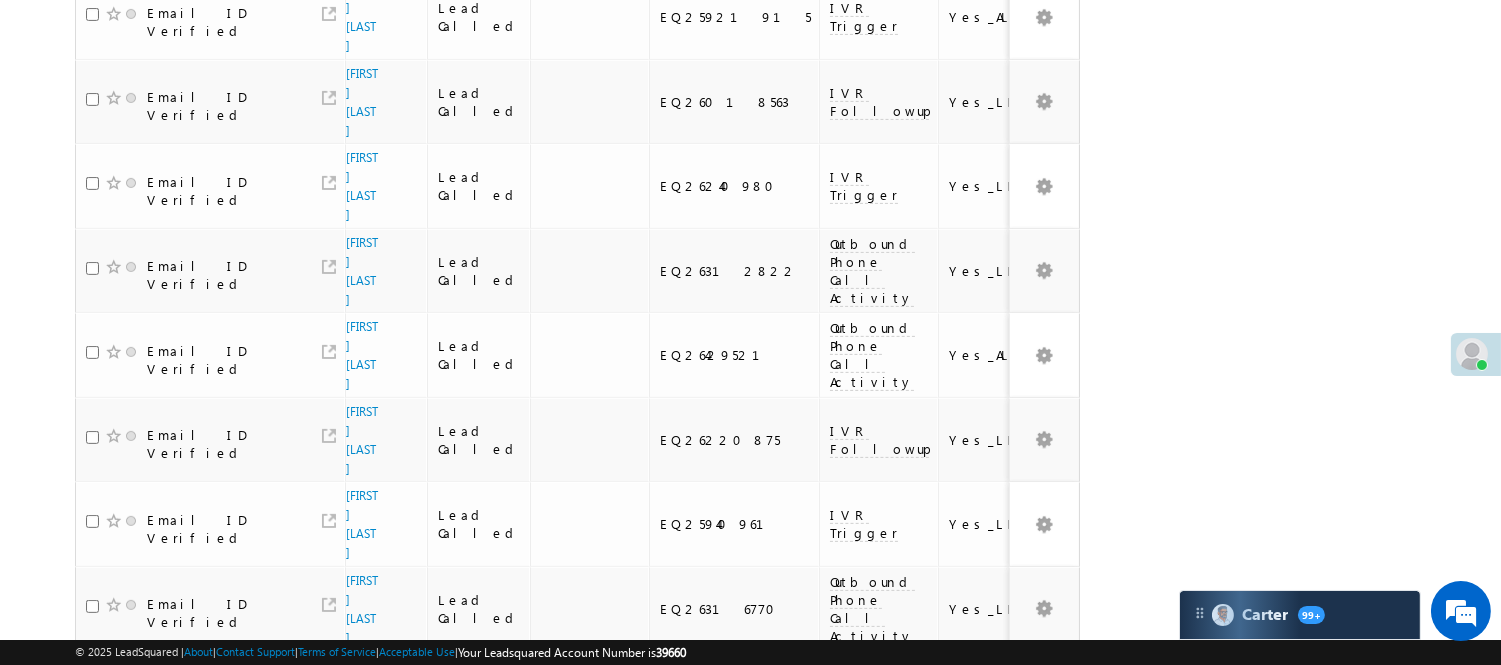 scroll, scrollTop: 1372, scrollLeft: 0, axis: vertical 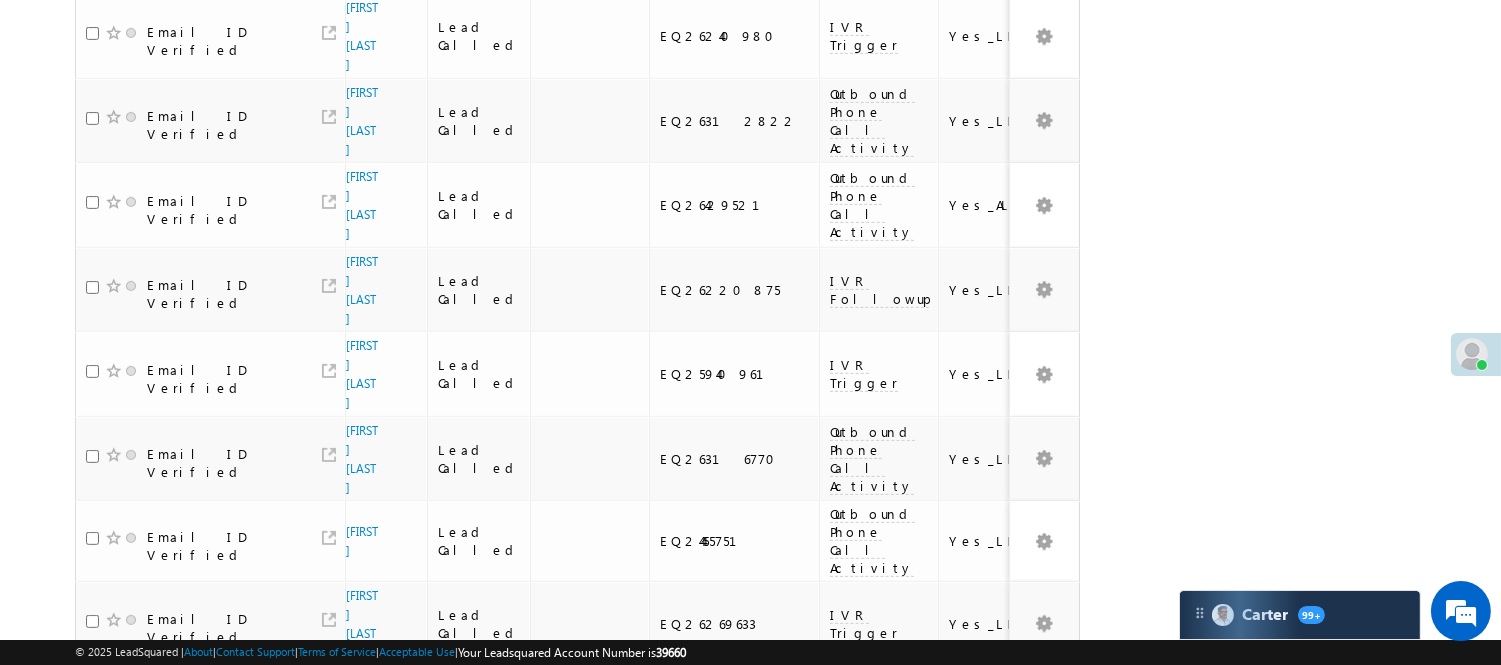 click on "3" at bounding box center [938, 958] 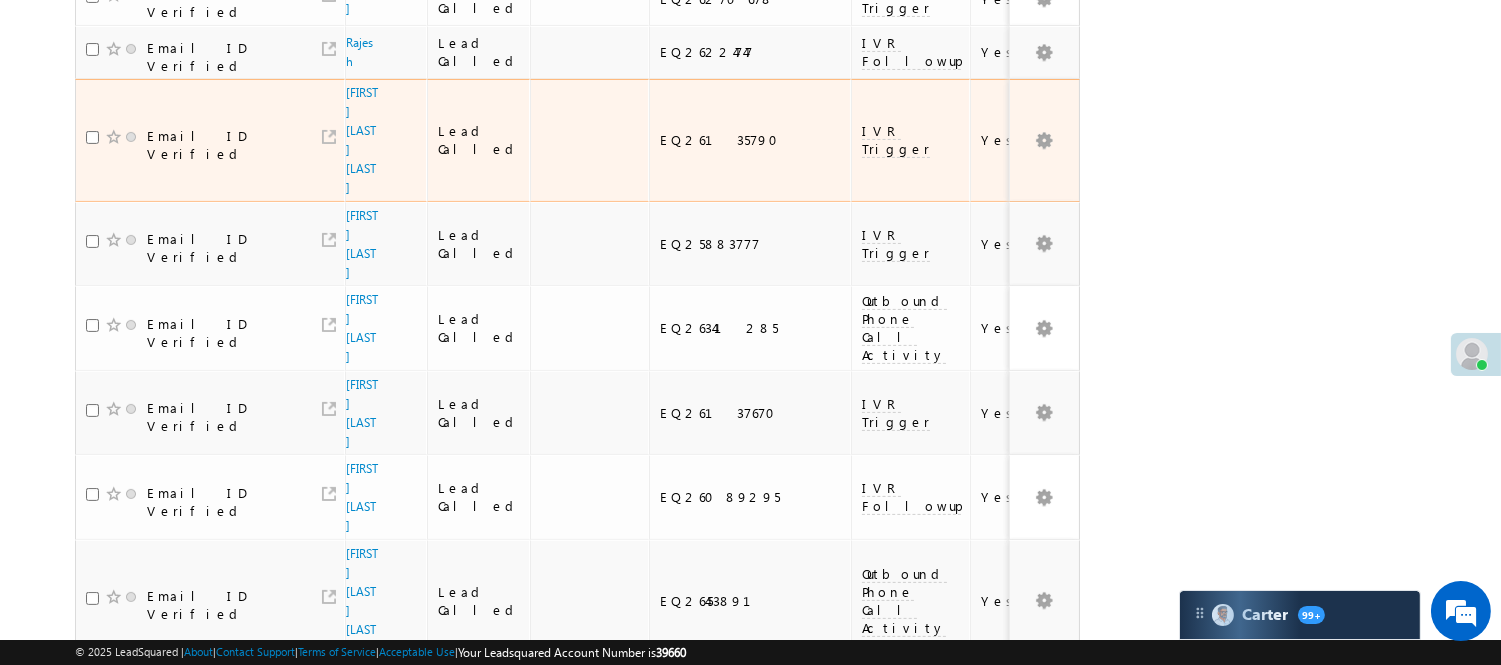 scroll, scrollTop: 150, scrollLeft: 0, axis: vertical 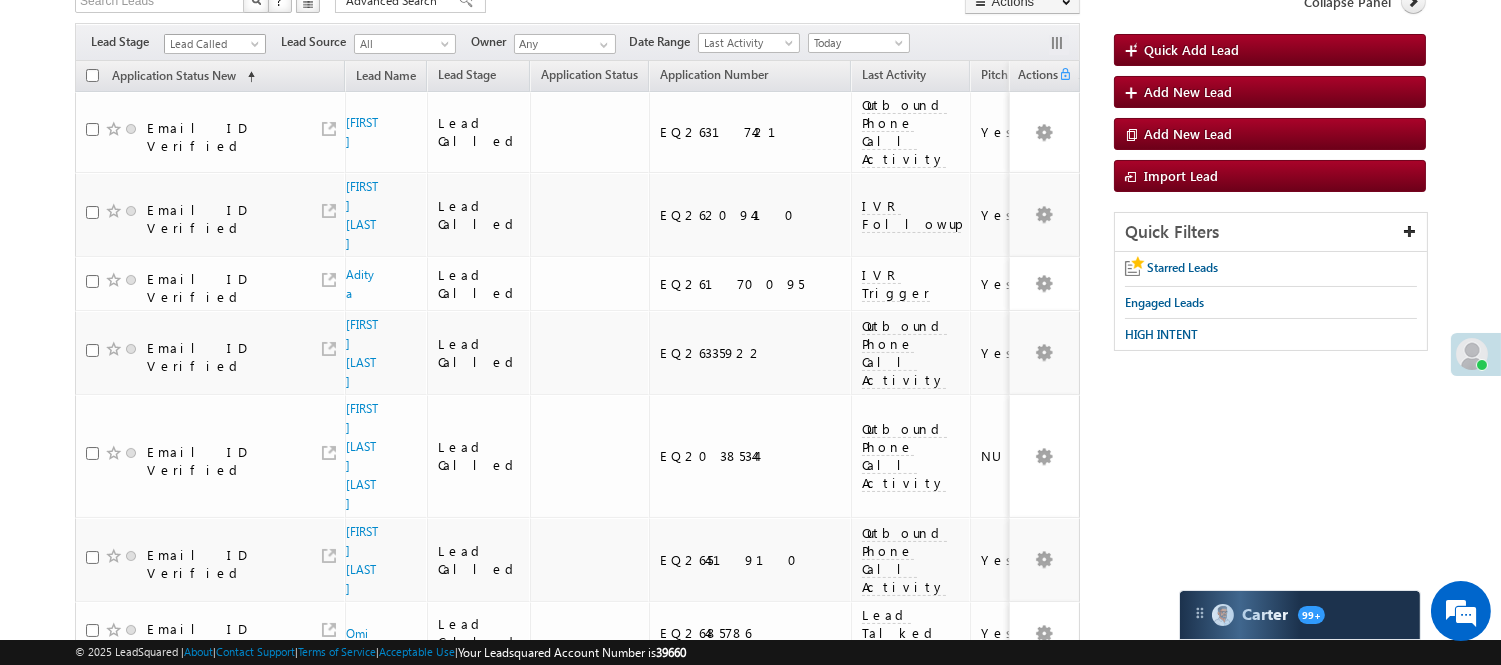 click on "Lead Called" at bounding box center (212, 44) 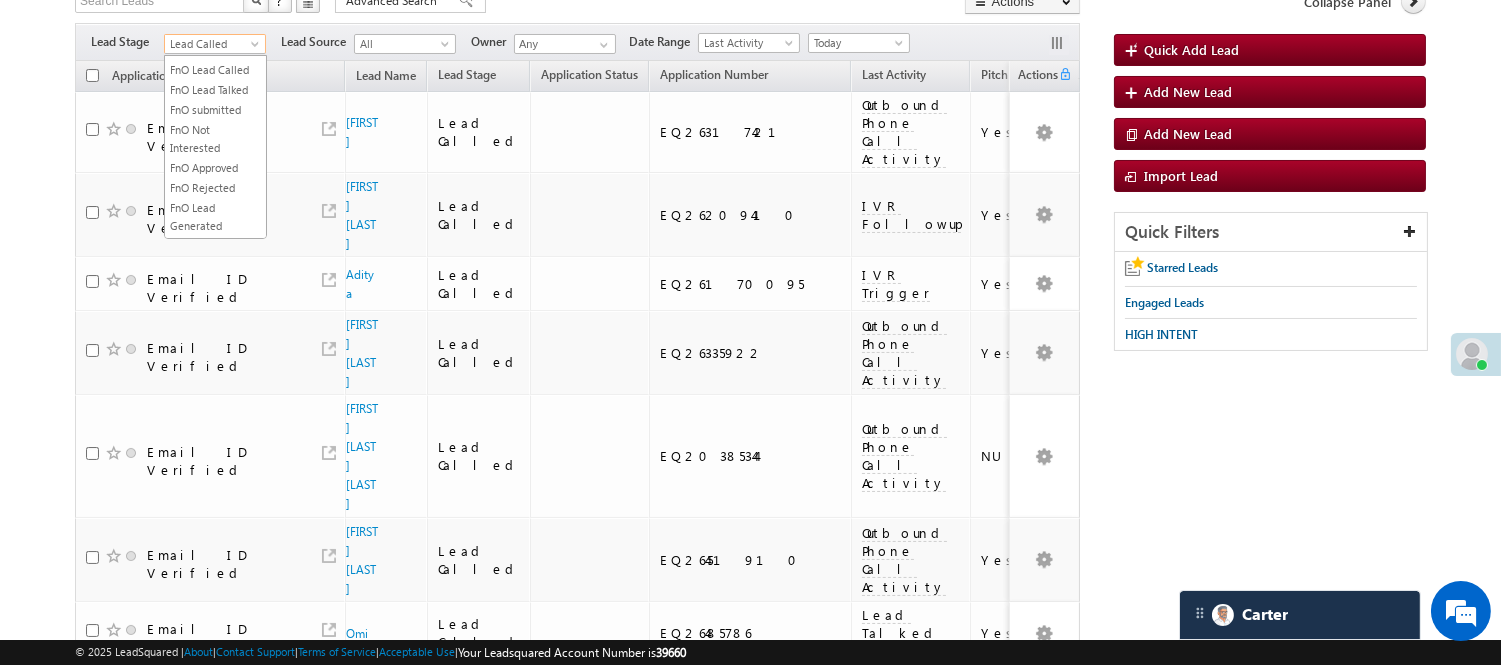 click on "Lead Talked" at bounding box center [215, 30] 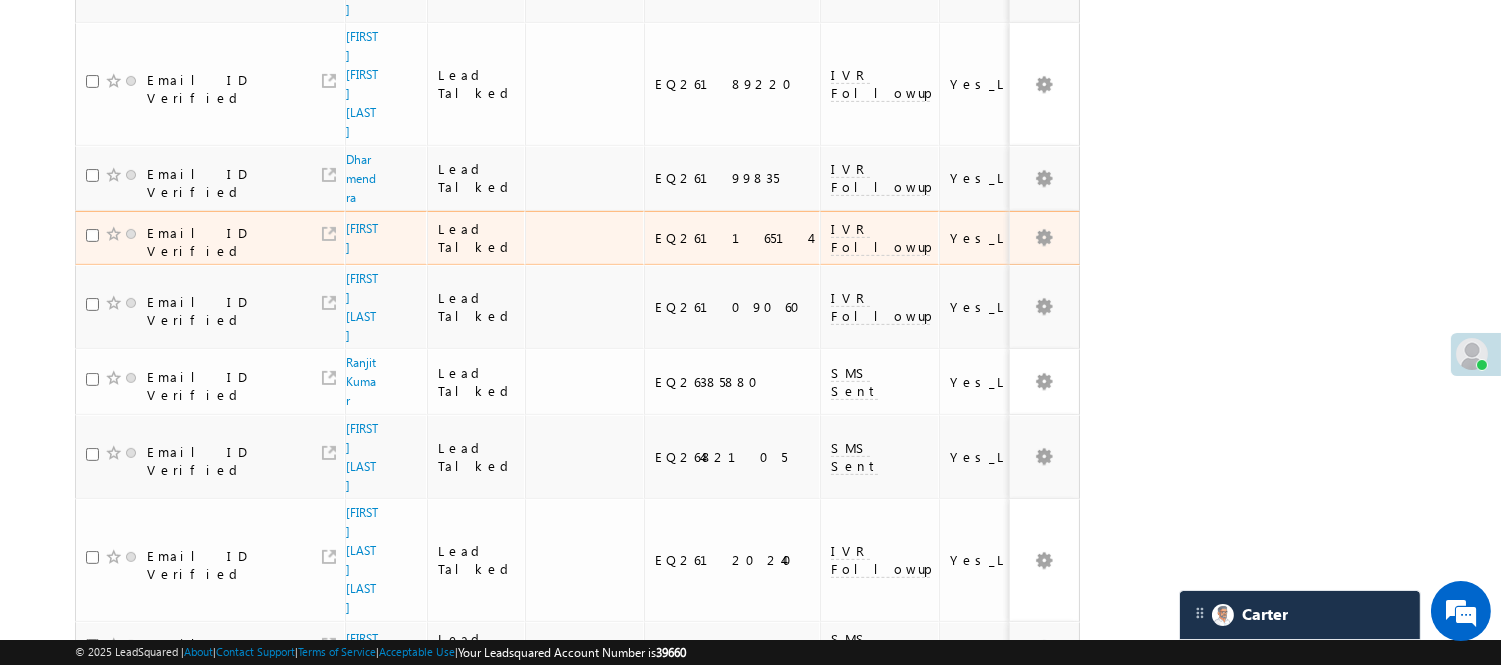 scroll, scrollTop: 1457, scrollLeft: 0, axis: vertical 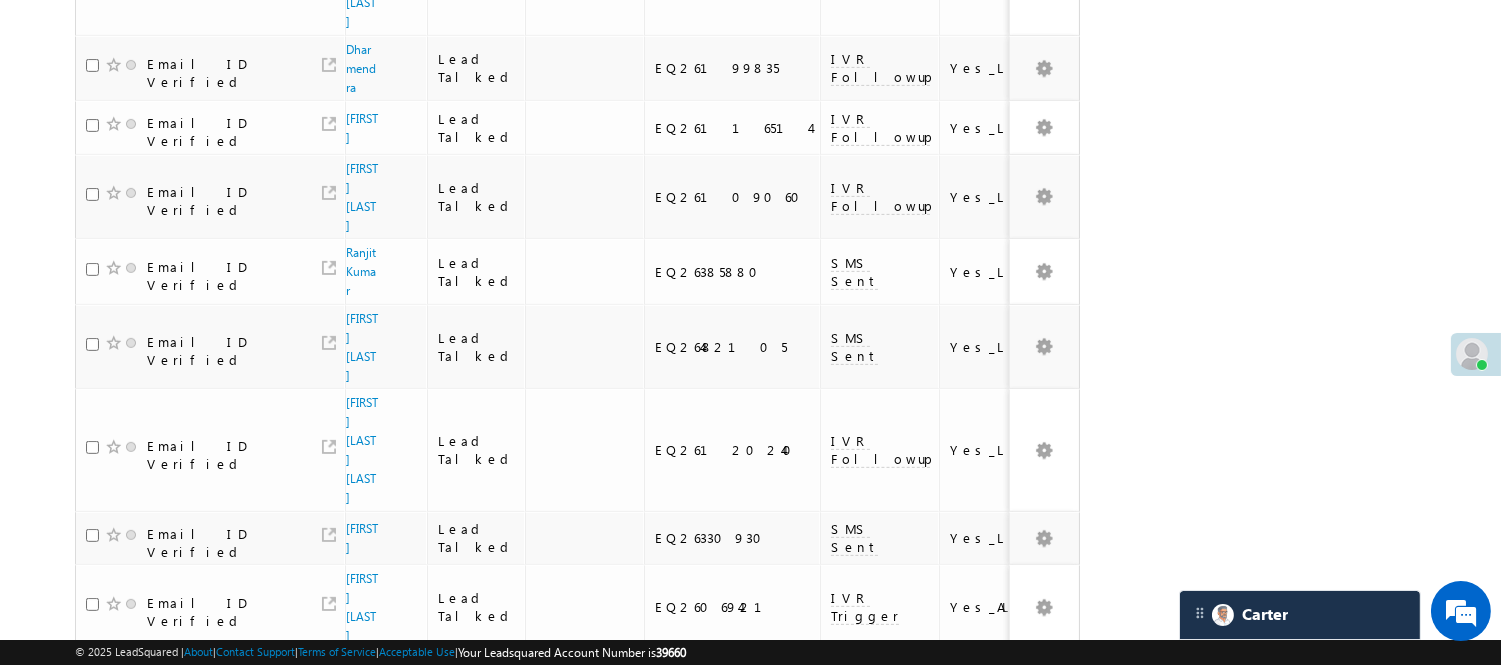 click on "3" at bounding box center (978, 857) 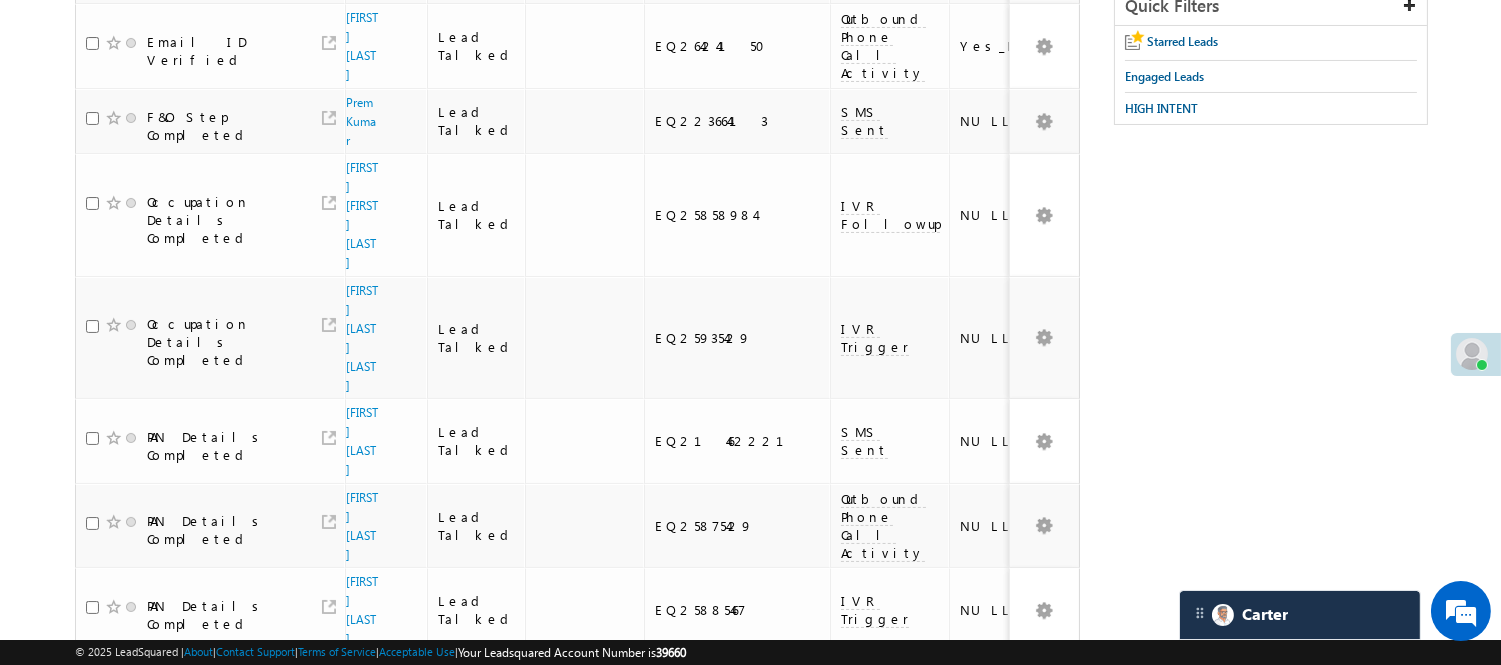 scroll, scrollTop: 346, scrollLeft: 0, axis: vertical 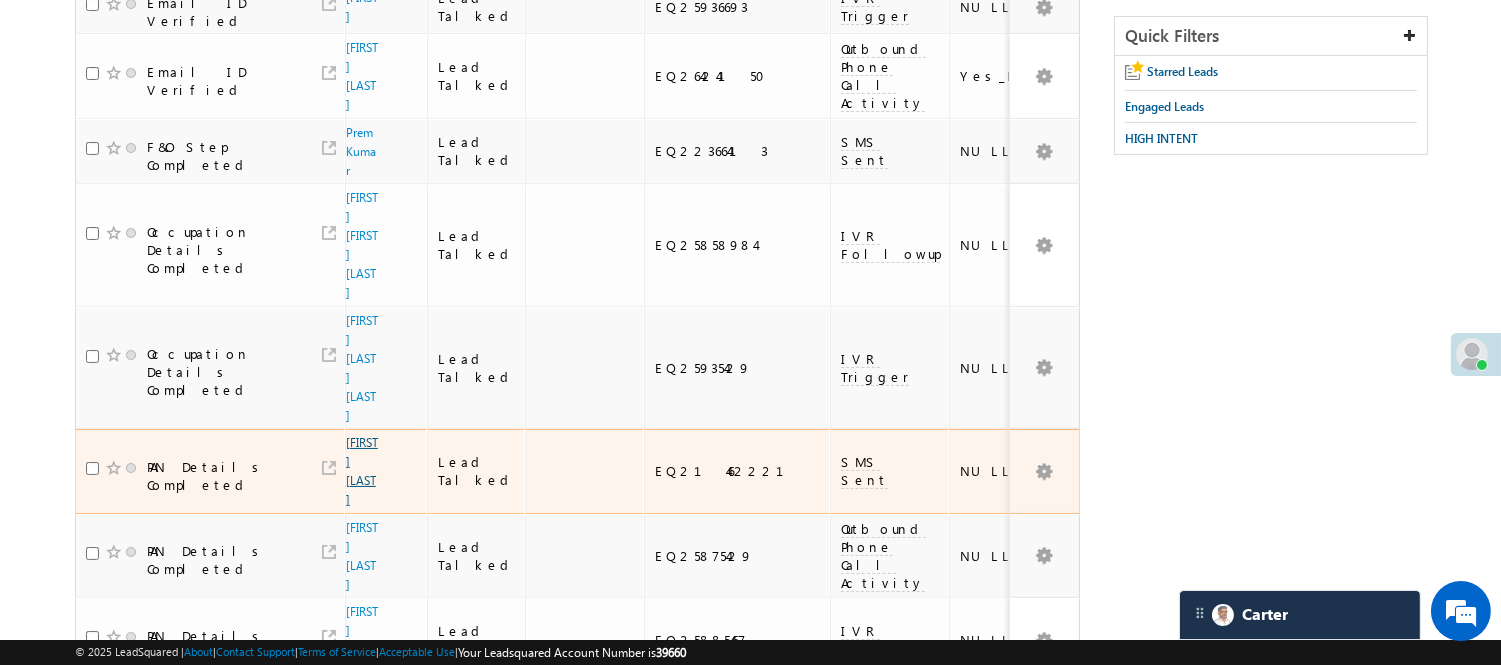 click on "KITU THAKOR" at bounding box center (362, 471) 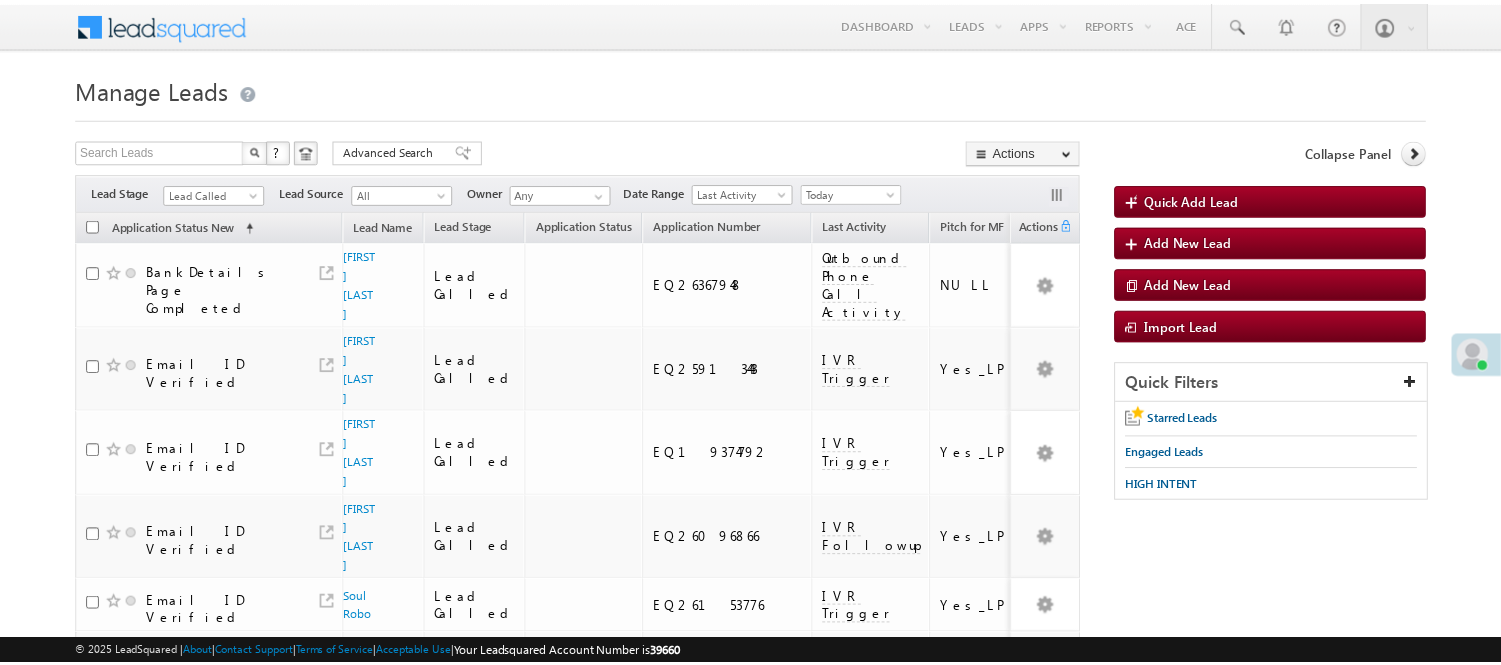 scroll, scrollTop: 0, scrollLeft: 0, axis: both 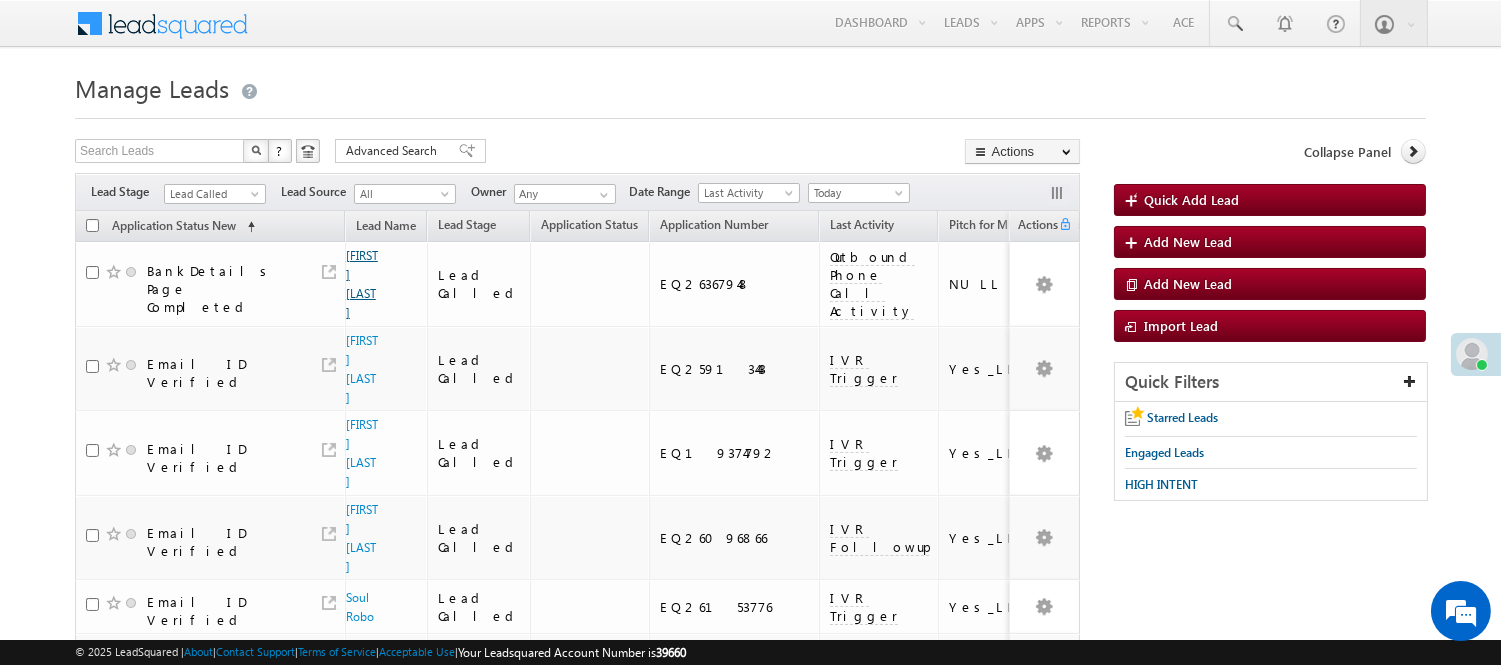 click on "[FIRST] [LAST]" at bounding box center [362, 284] 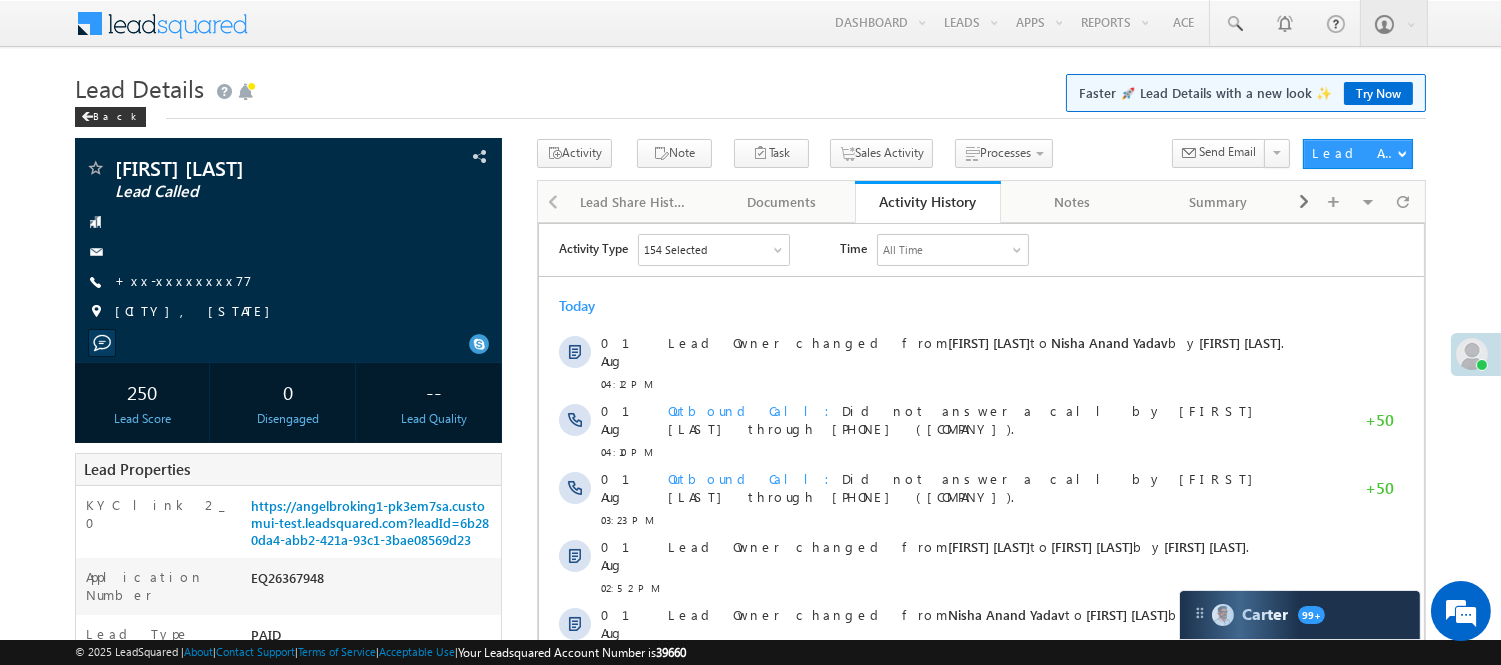 scroll, scrollTop: 0, scrollLeft: 0, axis: both 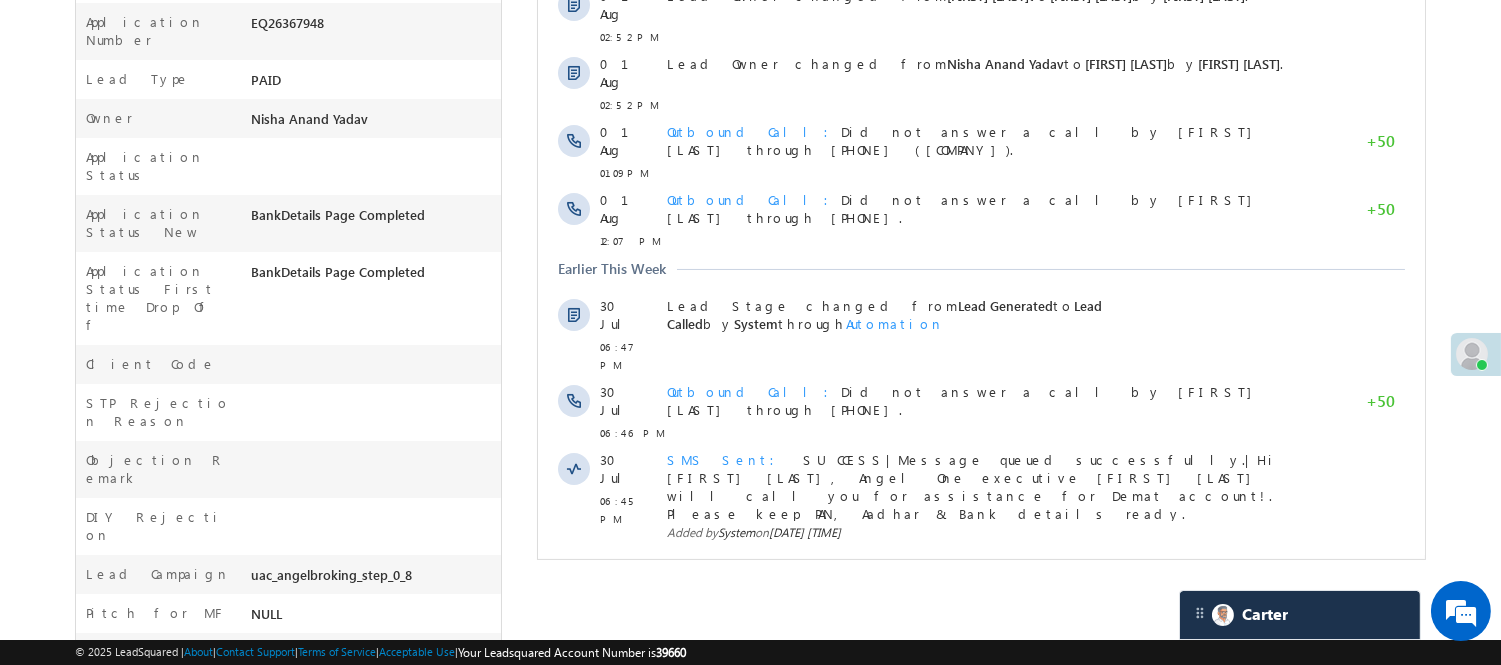 click on "Show More" at bounding box center (990, 586) 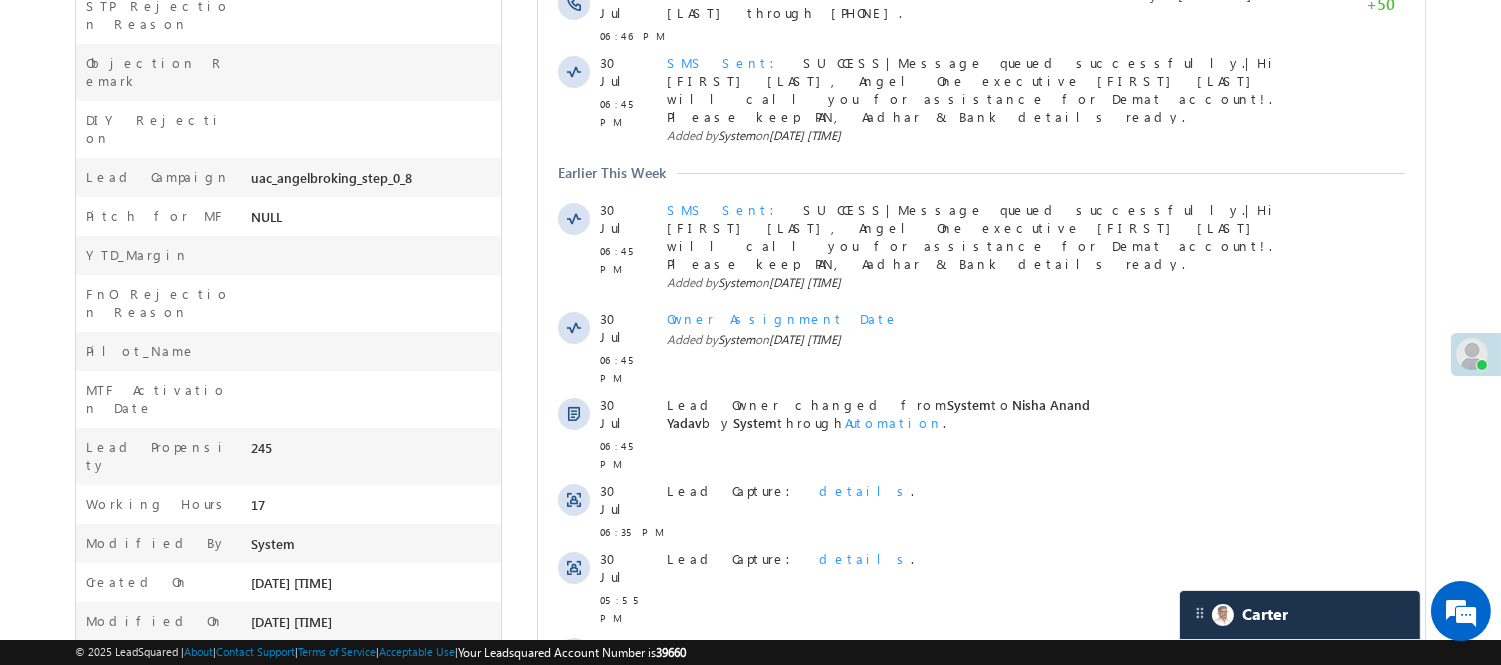 scroll, scrollTop: 586, scrollLeft: 0, axis: vertical 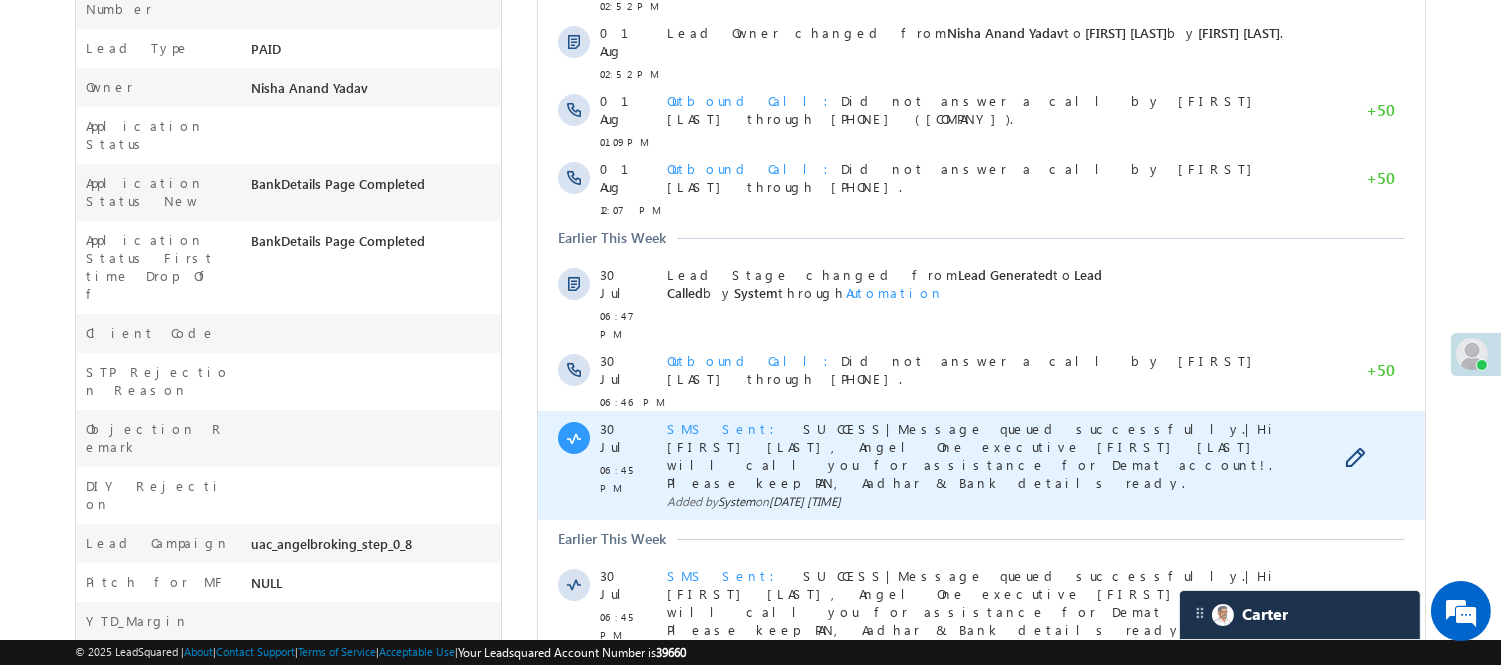 click on "SMS Sent" at bounding box center [726, 428] 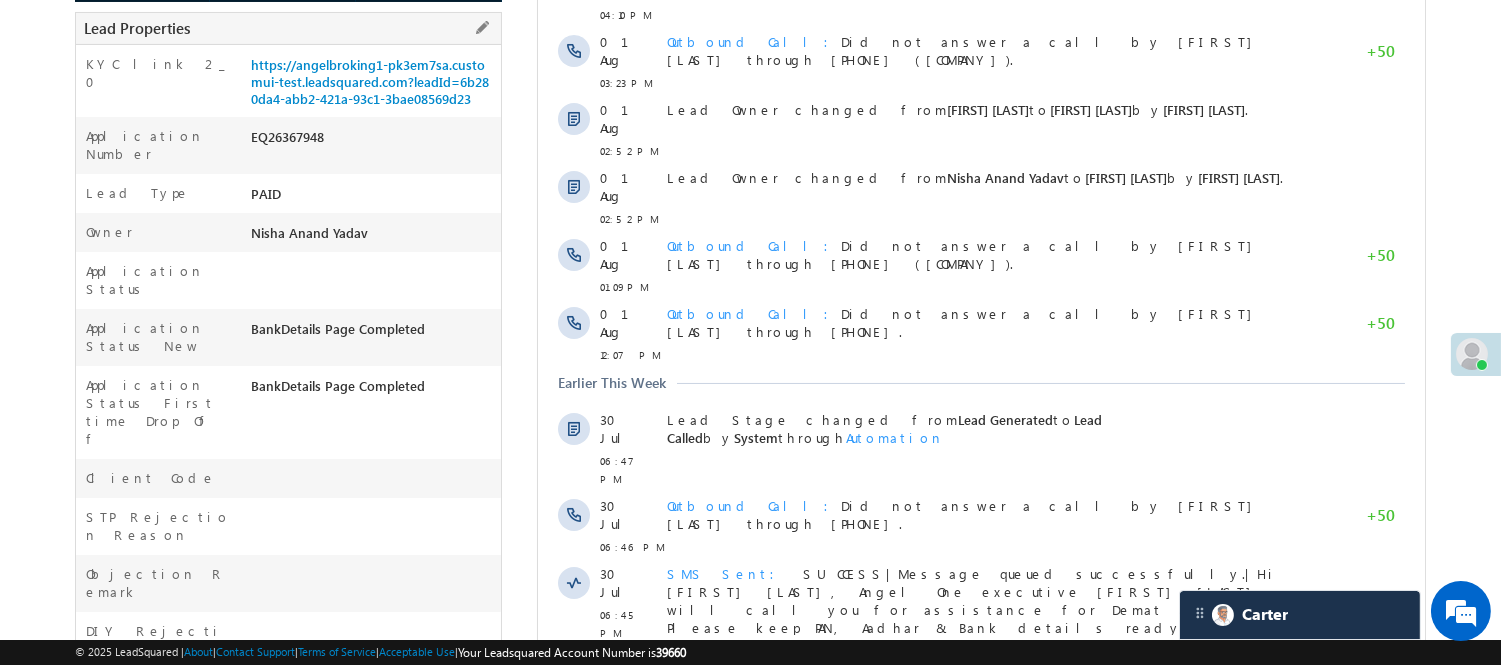 scroll, scrollTop: 253, scrollLeft: 0, axis: vertical 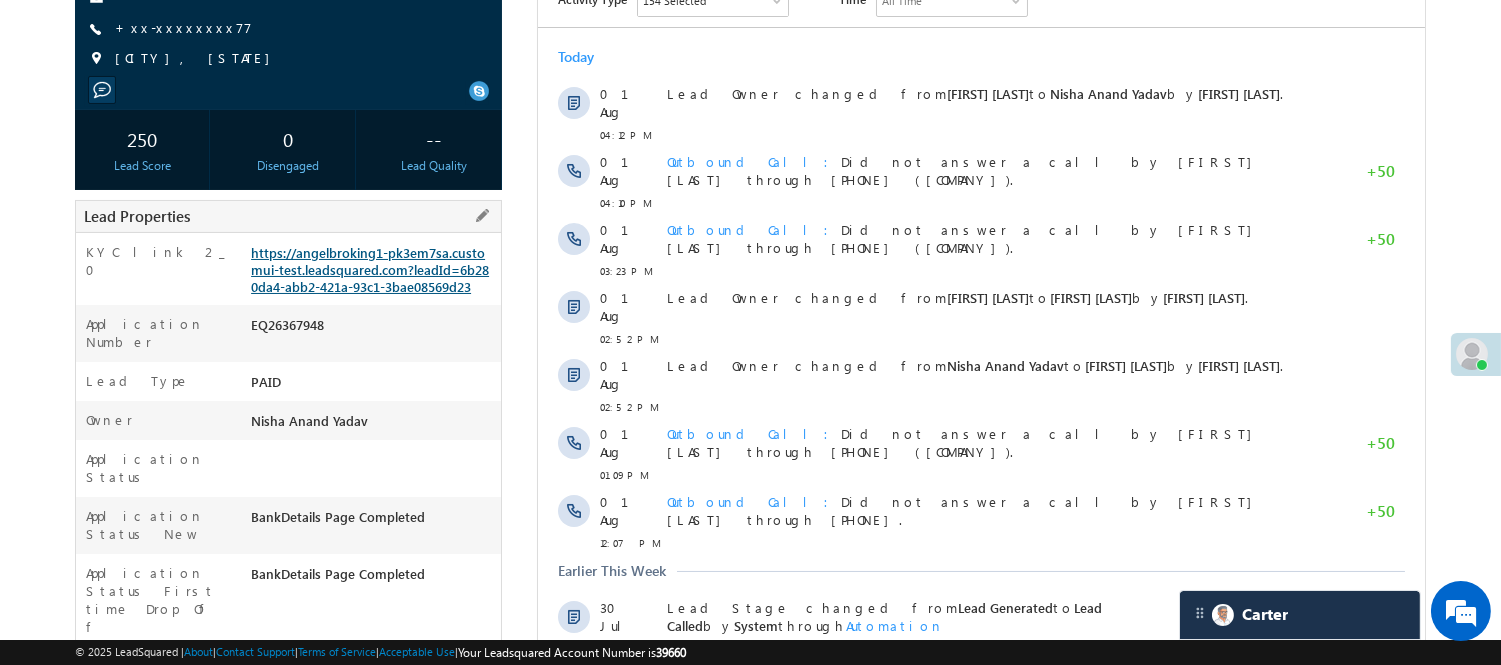 click on "https://angelbroking1-pk3em7sa.customui-test.leadsquared.com?leadId=6b280da4-abb2-421a-93c1-3bae08569d23" at bounding box center [370, 269] 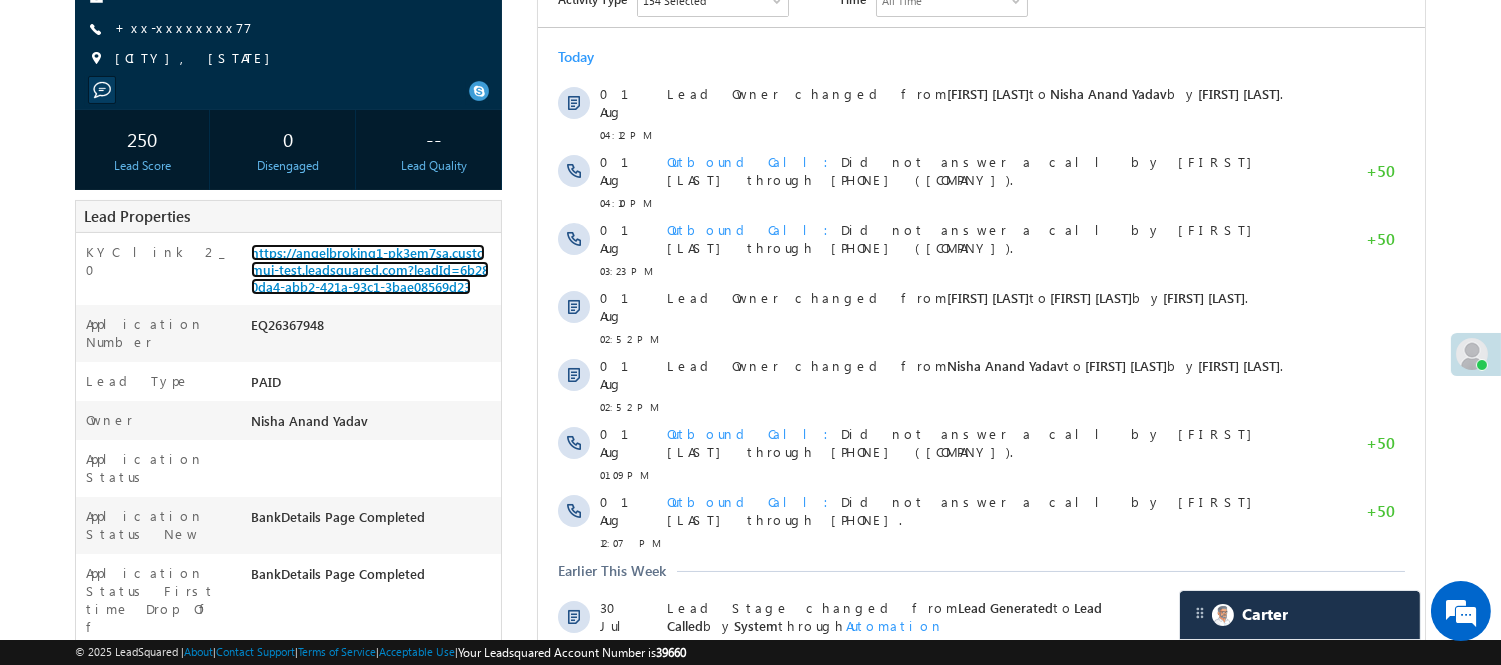 scroll, scrollTop: 0, scrollLeft: 0, axis: both 